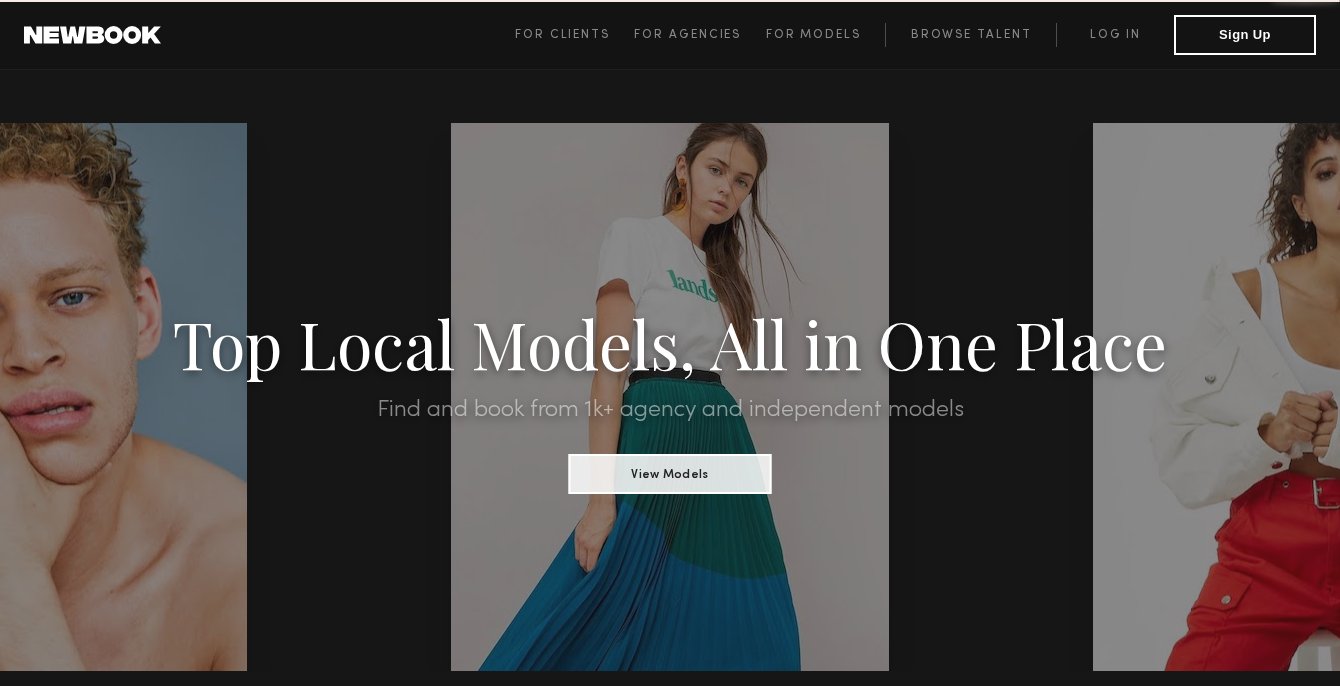 scroll, scrollTop: 0, scrollLeft: 0, axis: both 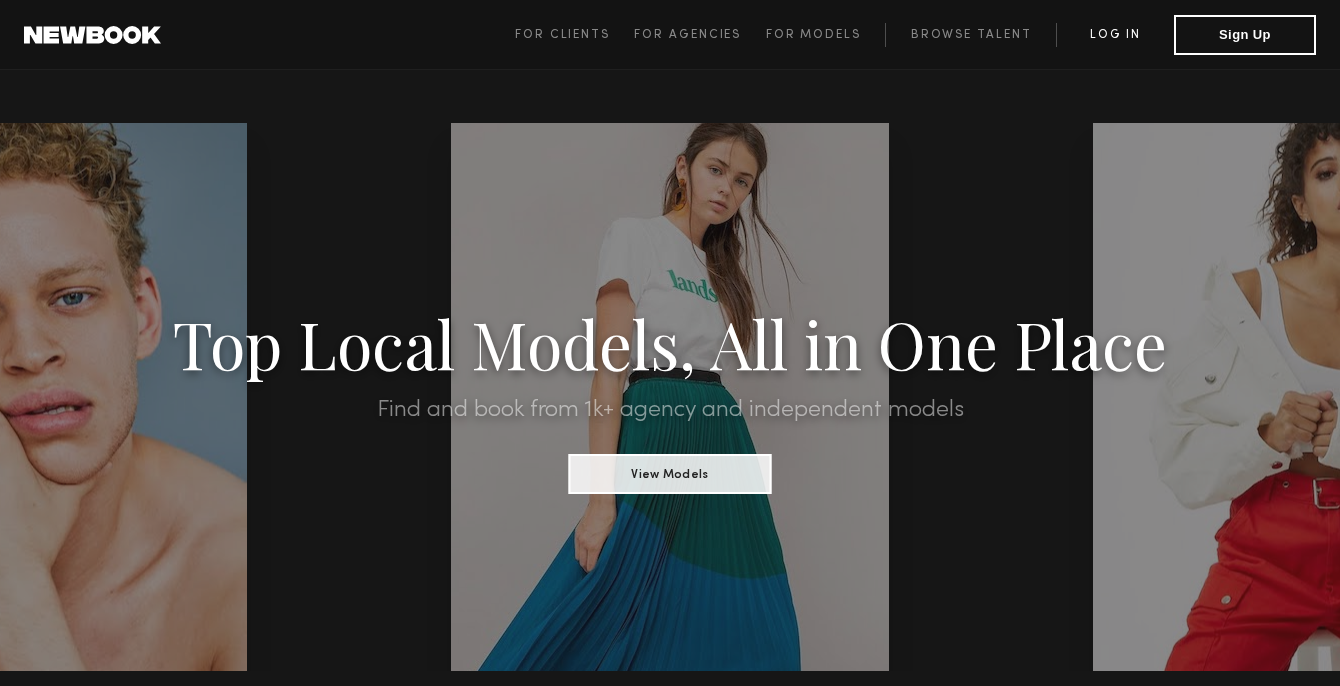 click on "Log in" 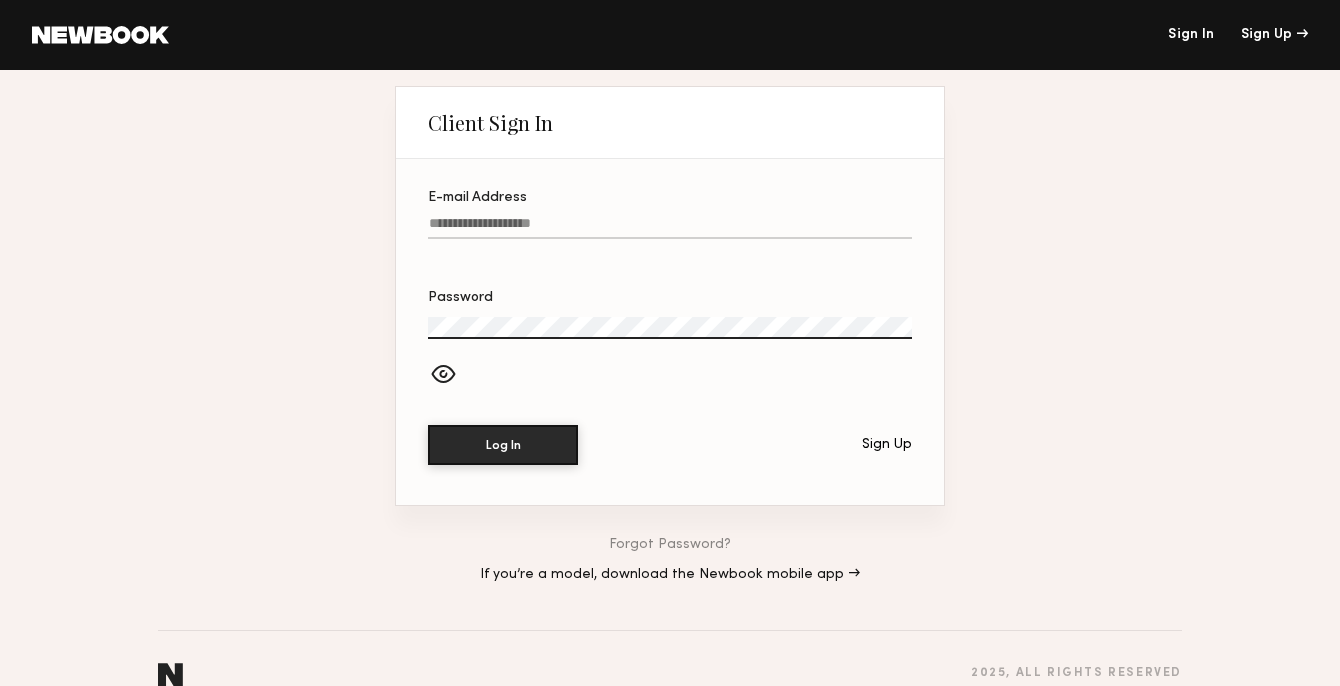 click on "E-mail Address" 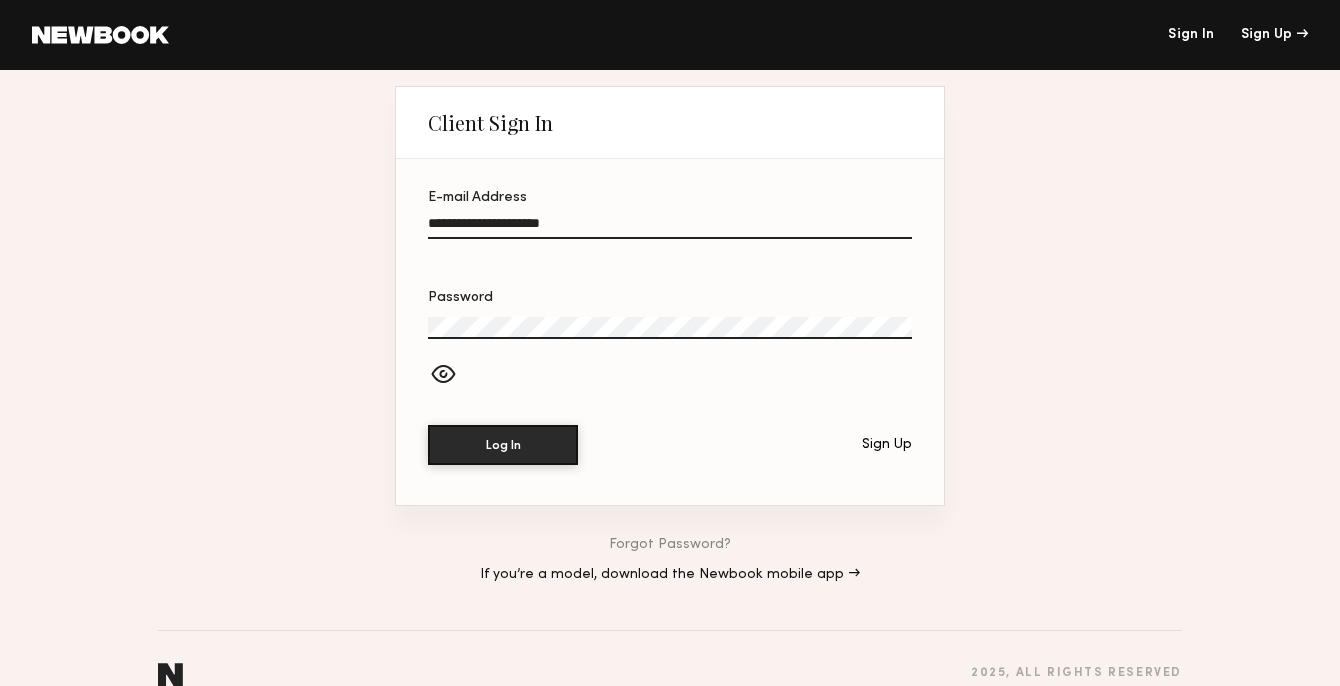 type on "**********" 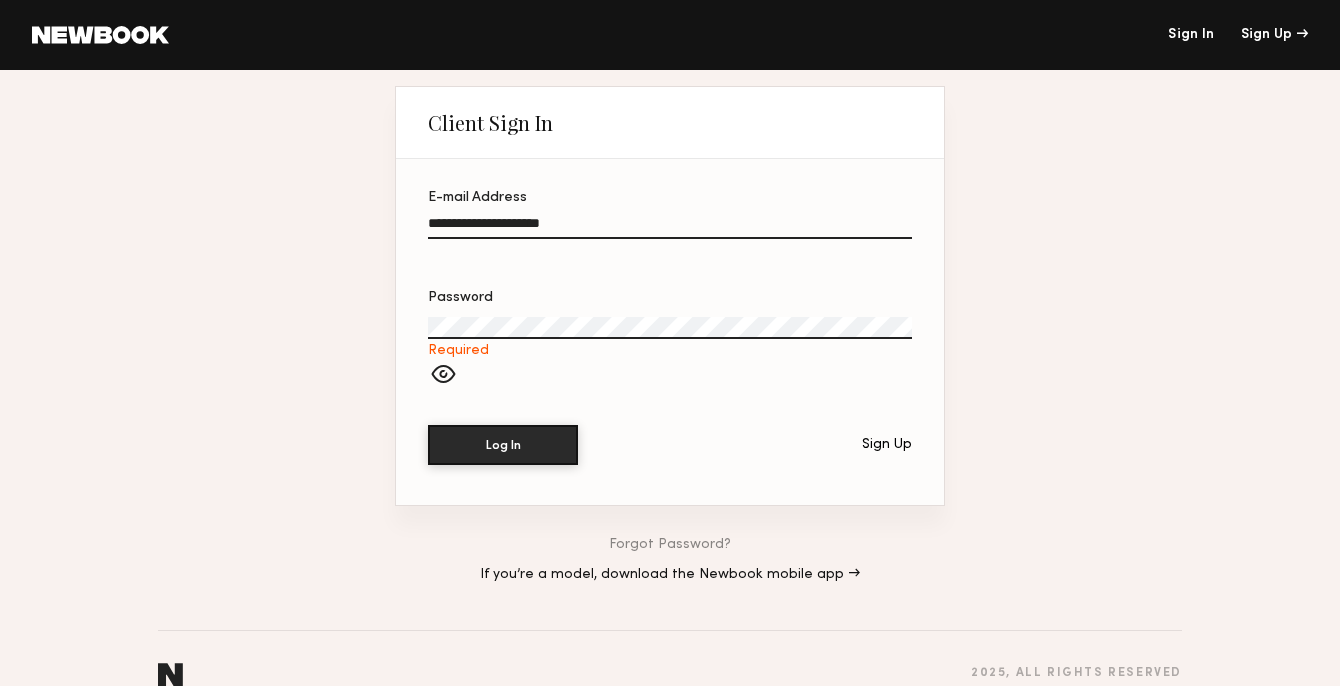 click on "**********" 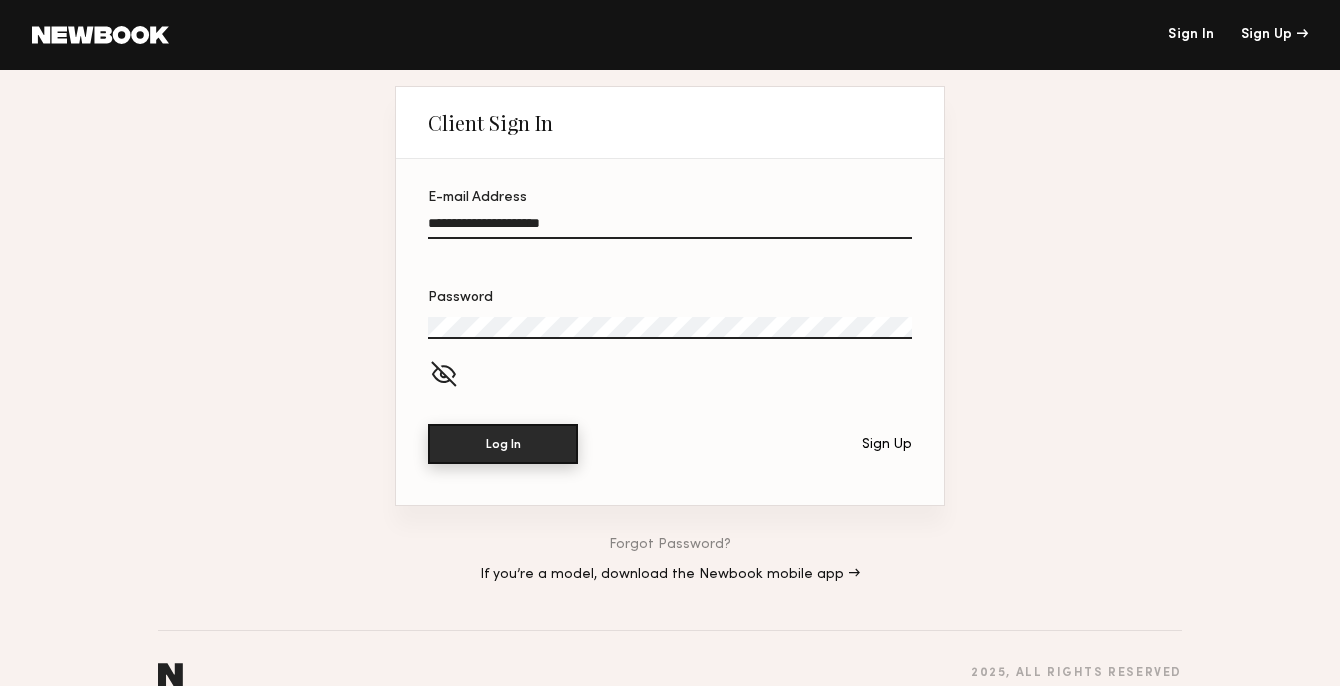 click on "Log In" 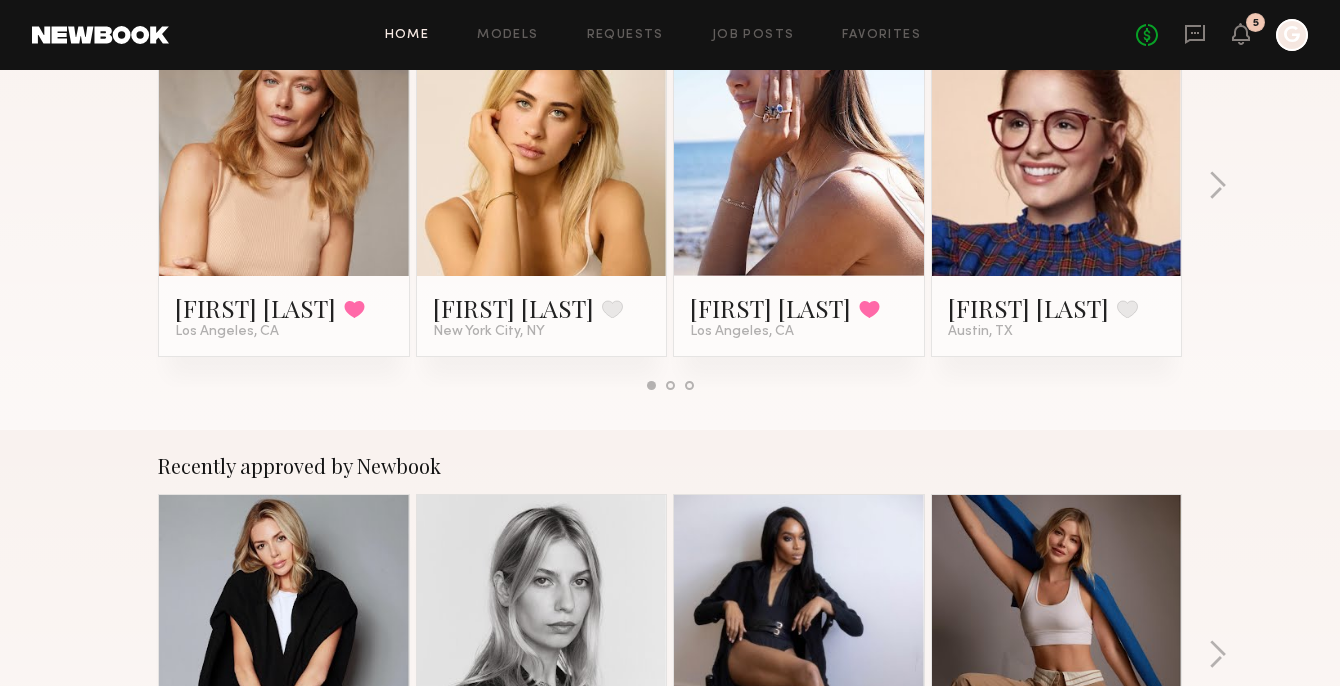 scroll, scrollTop: 0, scrollLeft: 0, axis: both 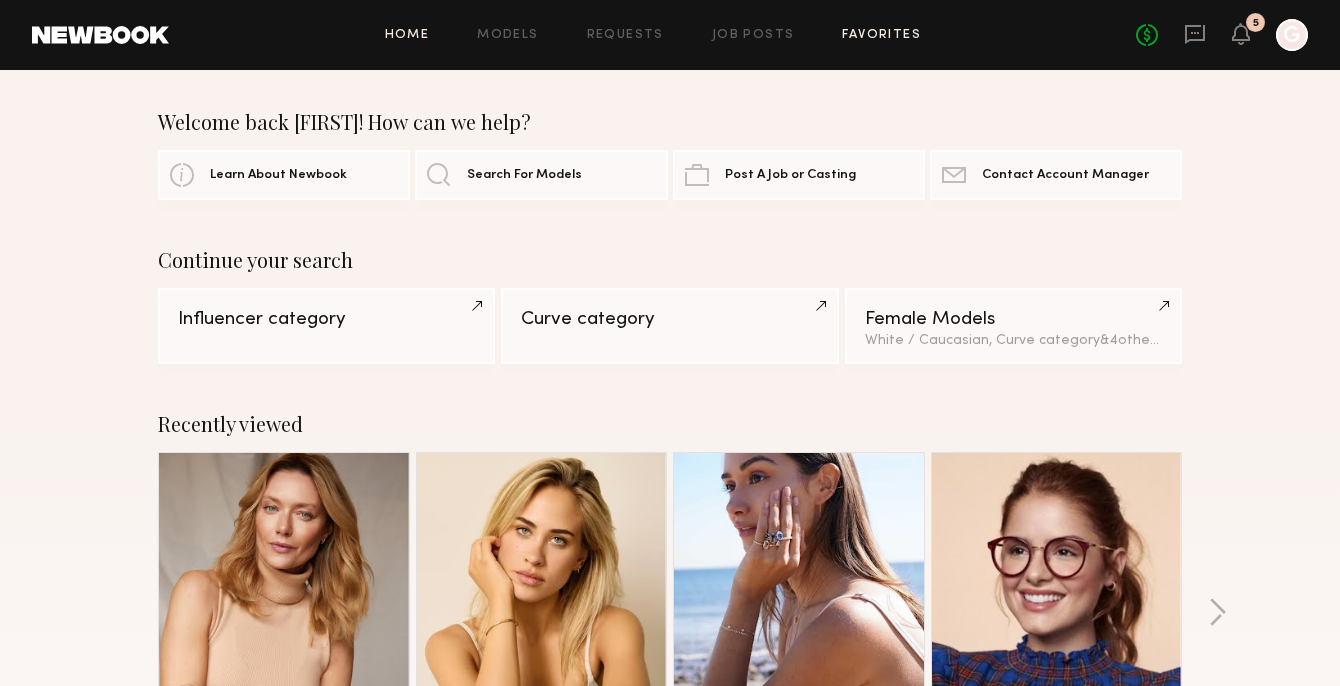 click on "Favorites" 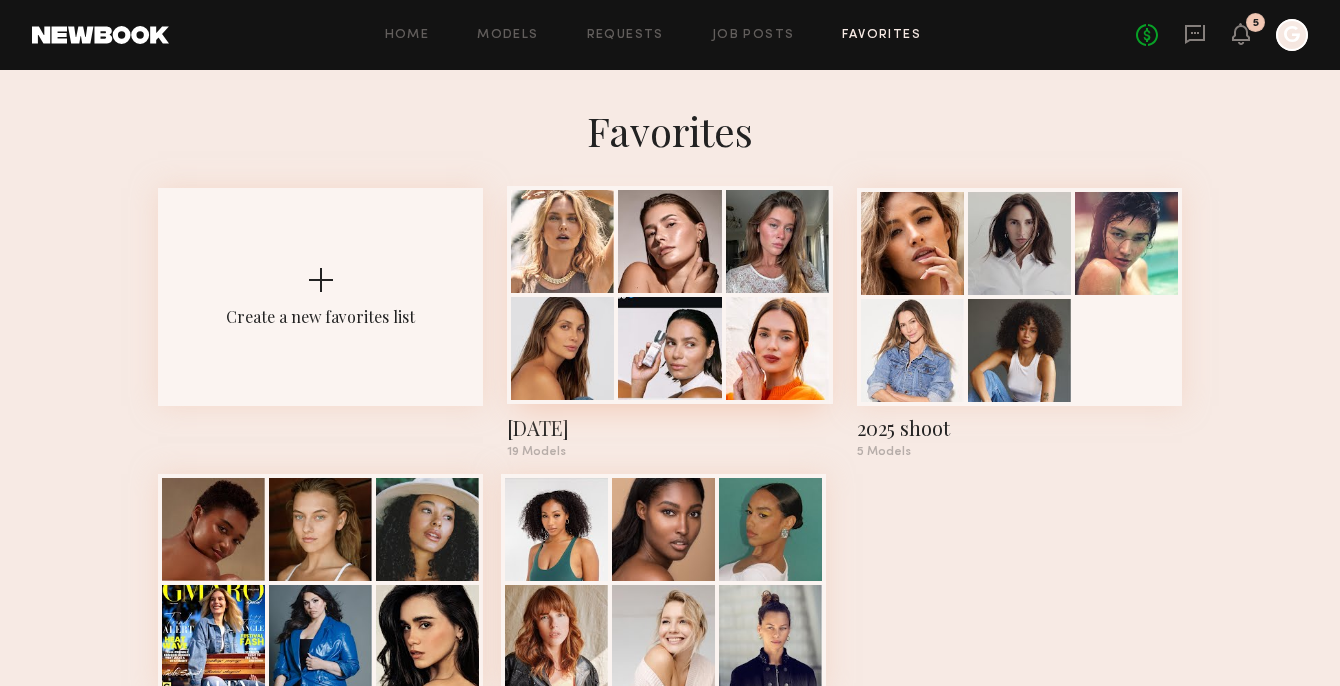 click 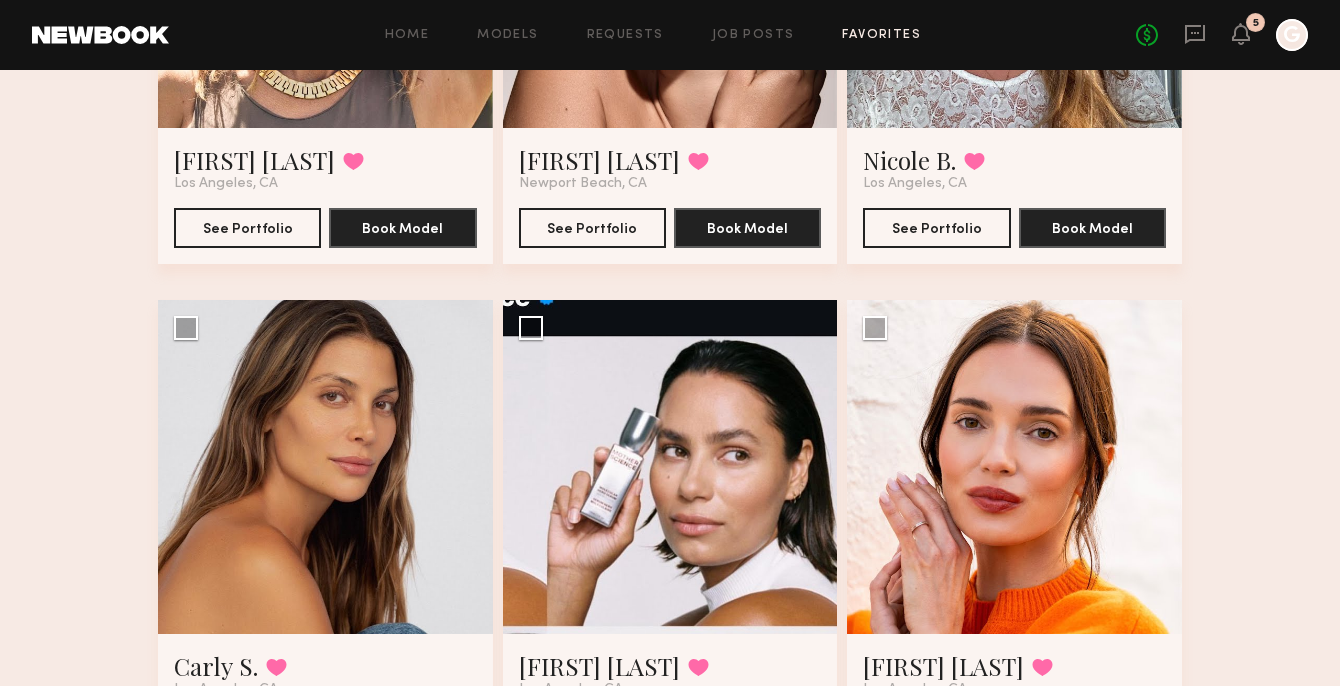 scroll, scrollTop: 441, scrollLeft: 0, axis: vertical 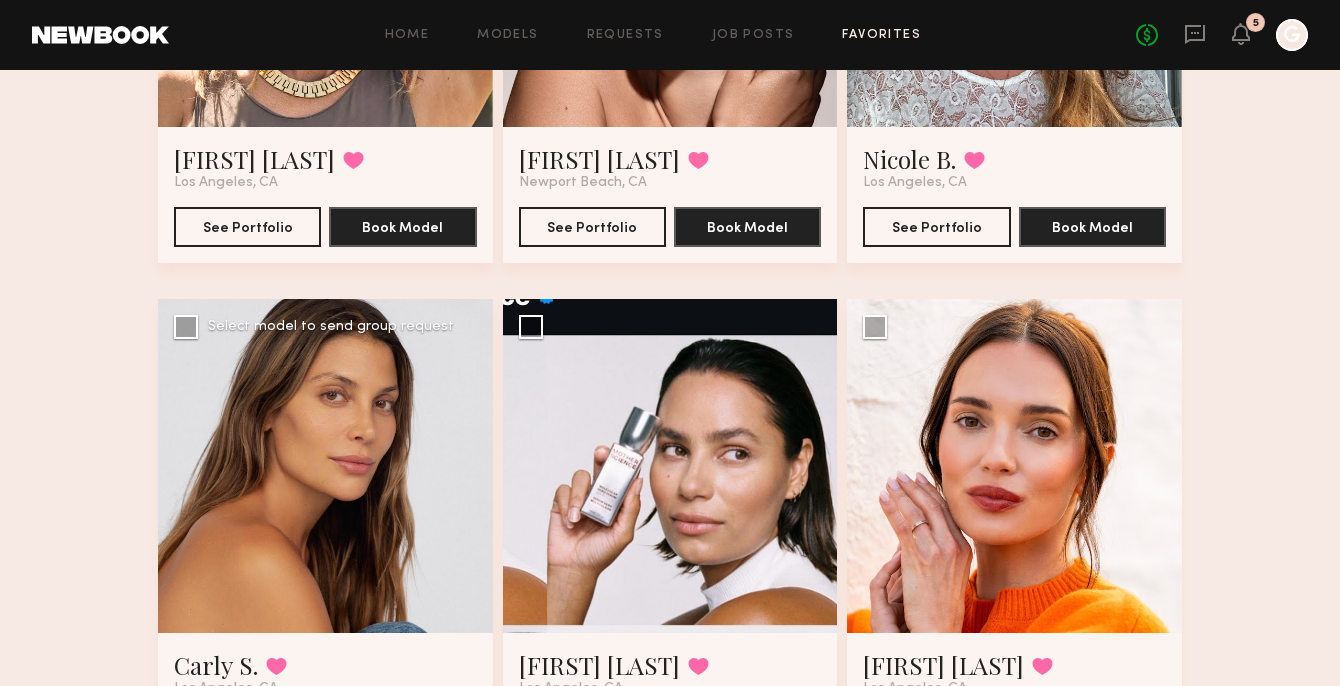 click 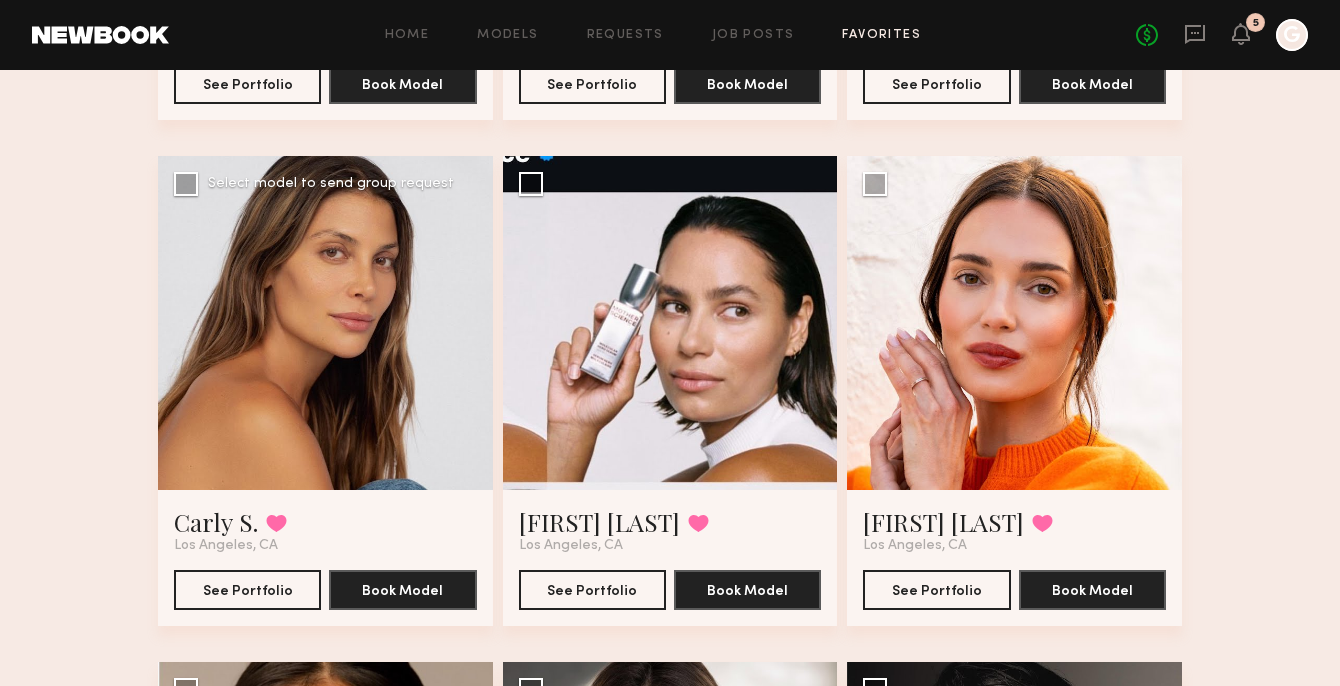 scroll, scrollTop: 558, scrollLeft: 0, axis: vertical 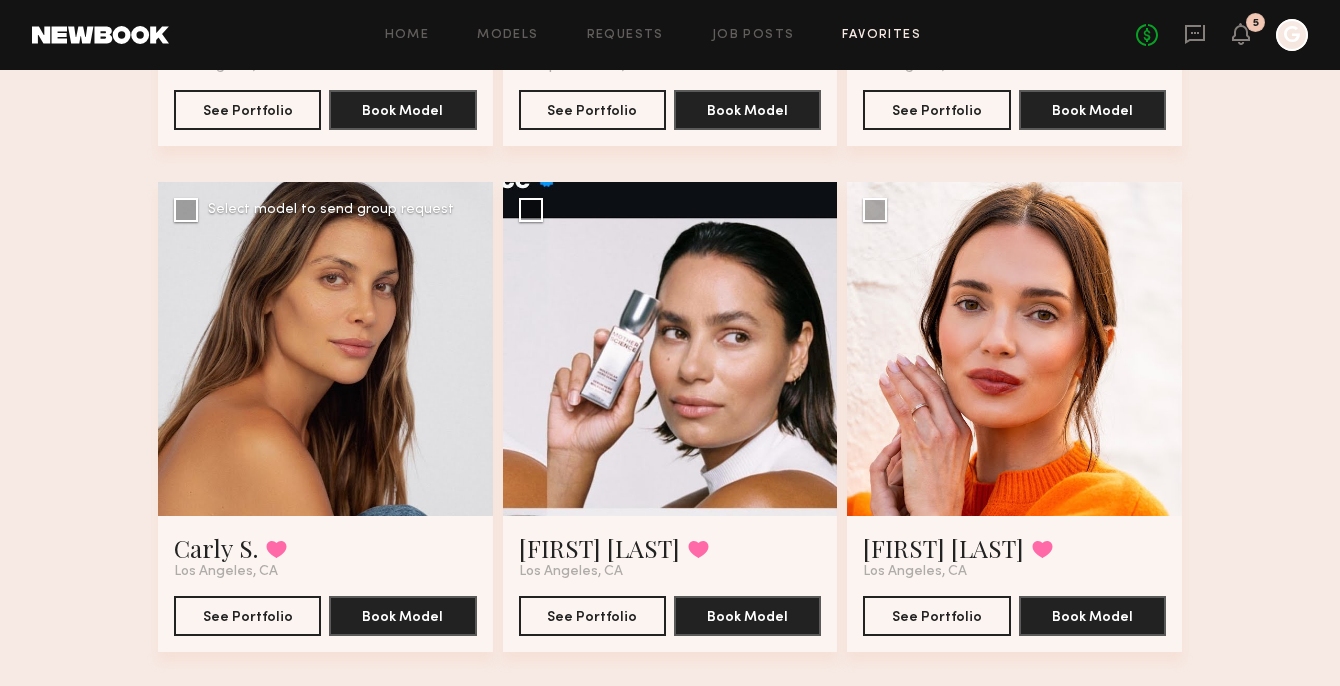 click 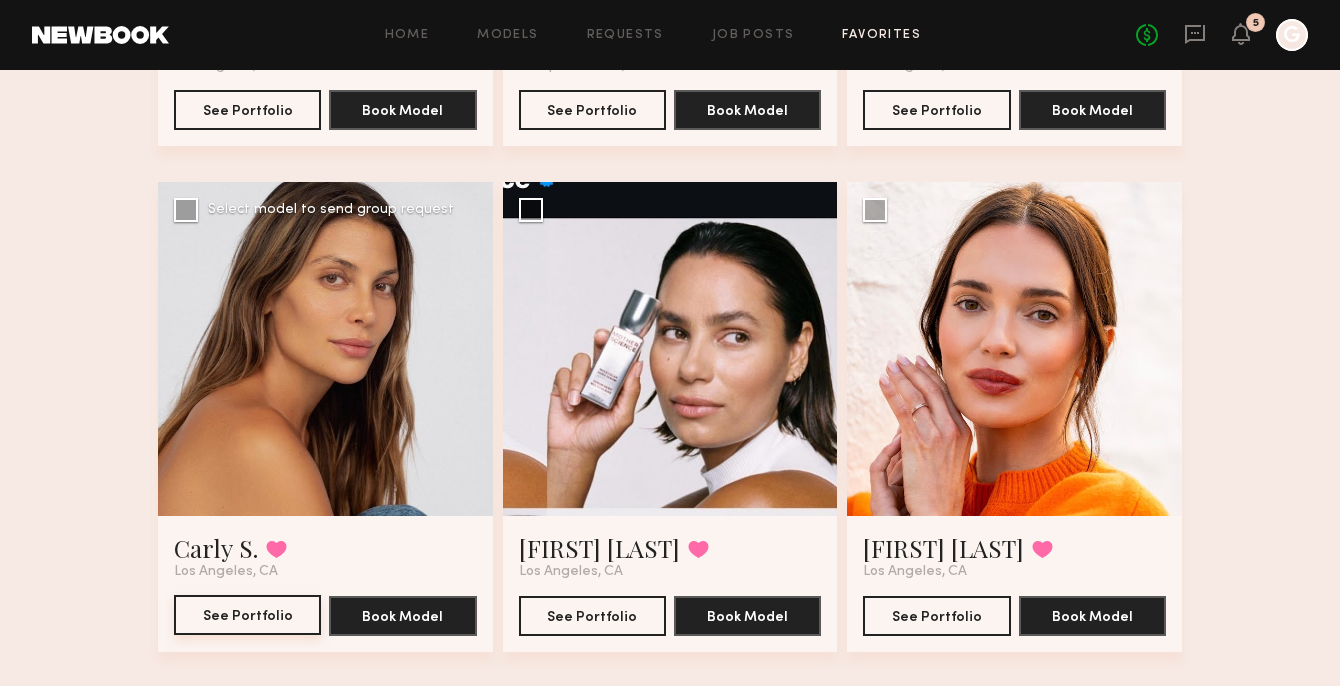 click on "See Portfolio" 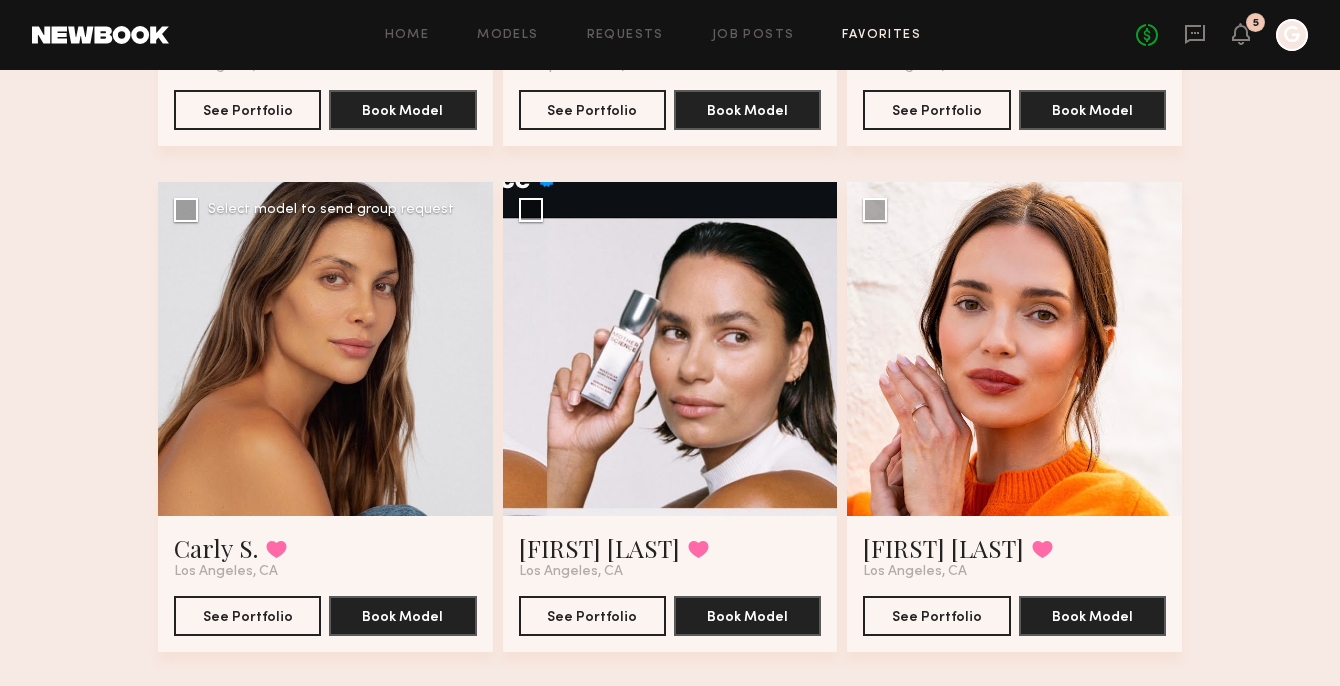 click 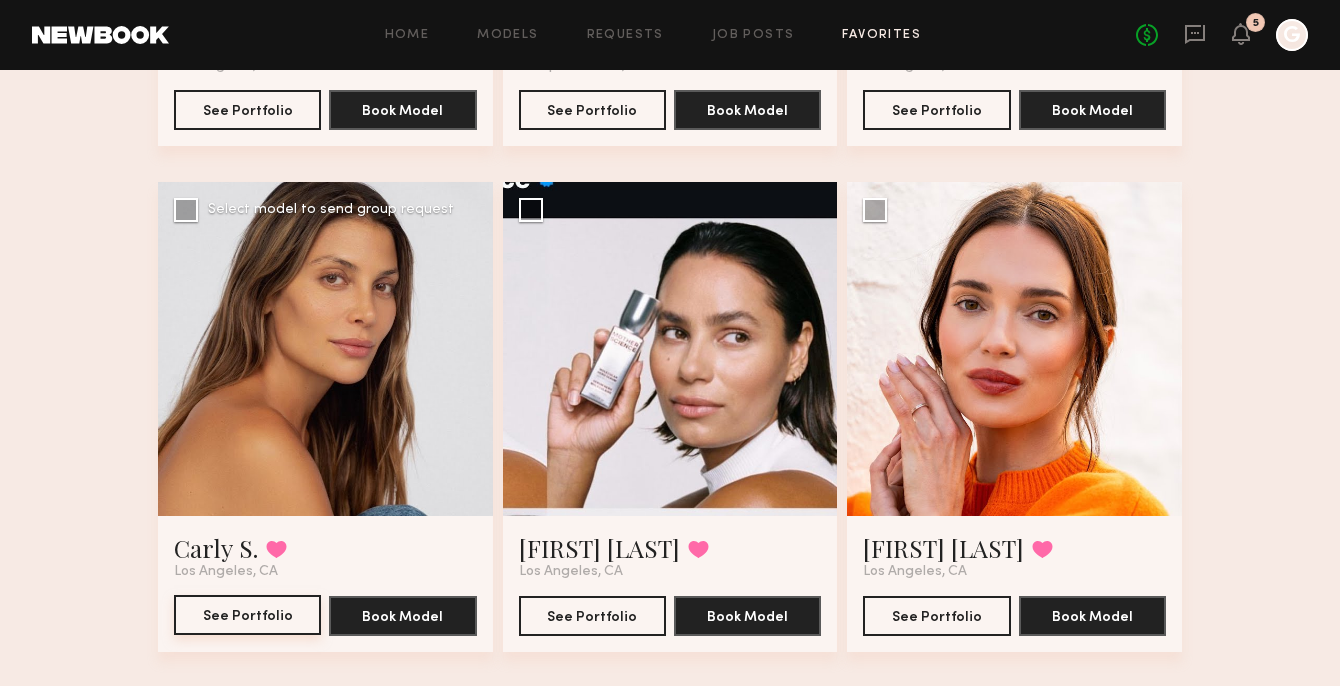 click on "See Portfolio" 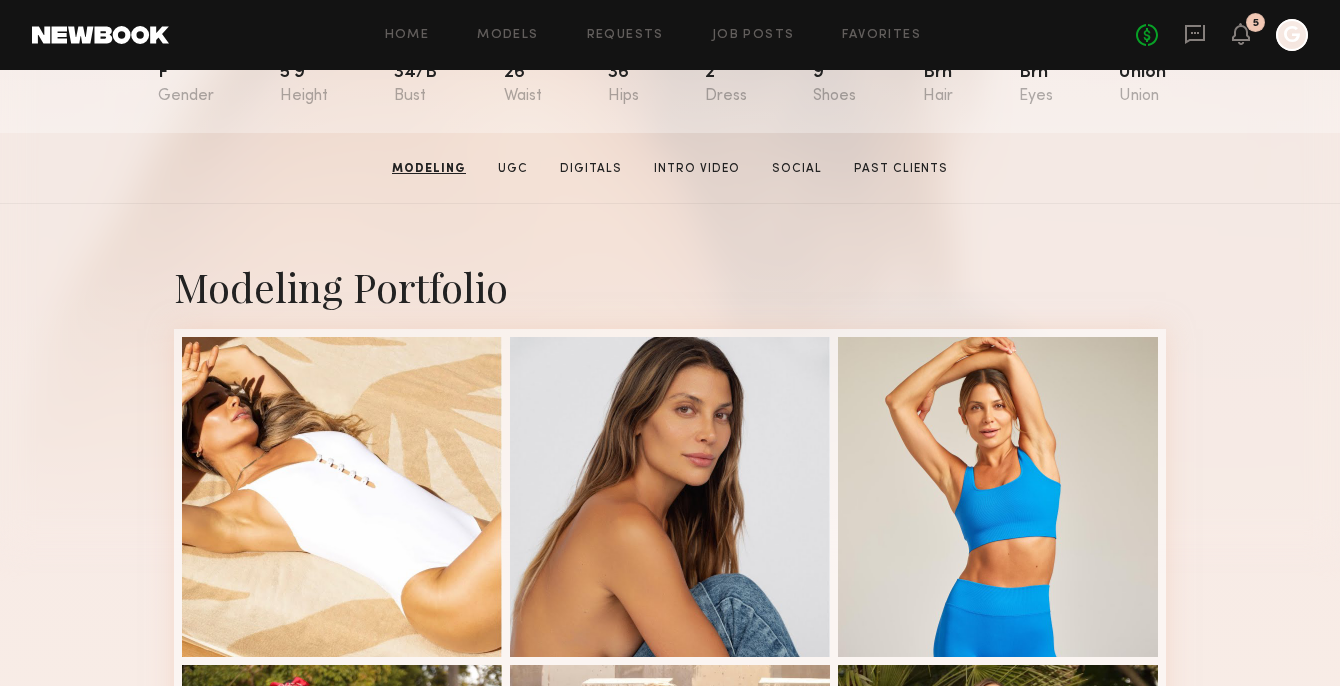 scroll, scrollTop: 0, scrollLeft: 0, axis: both 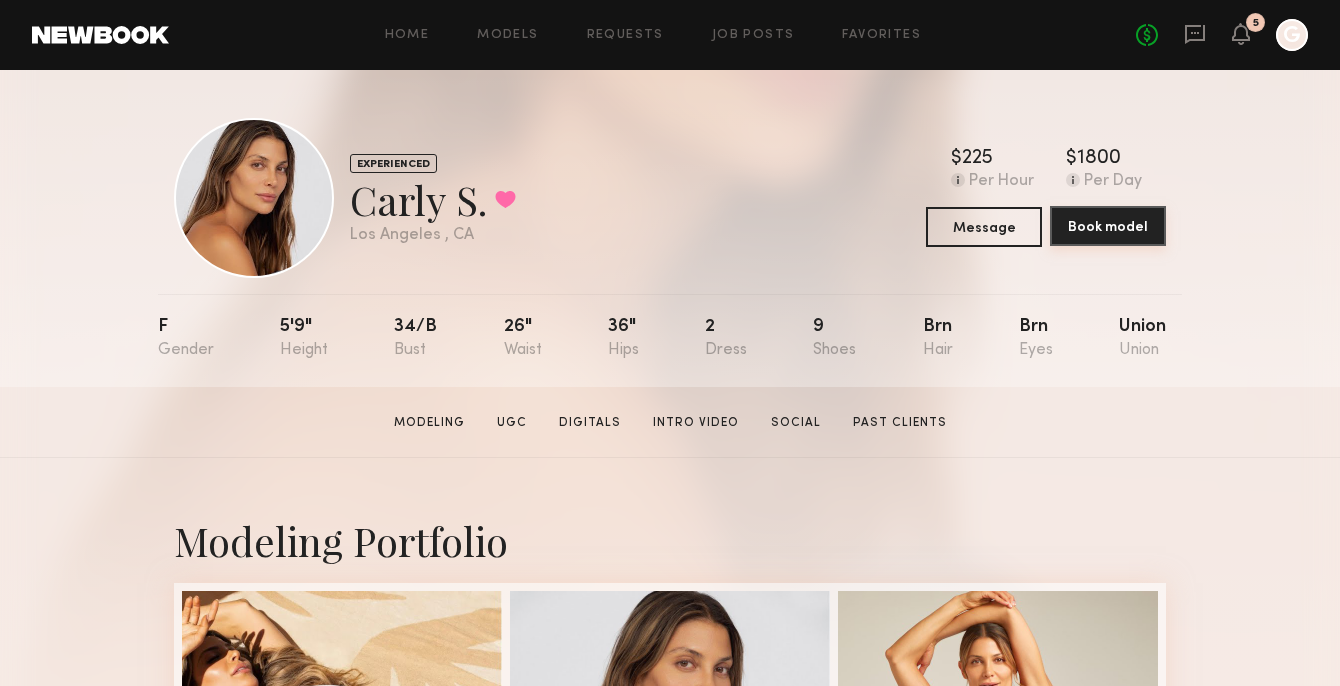click on "Book model" 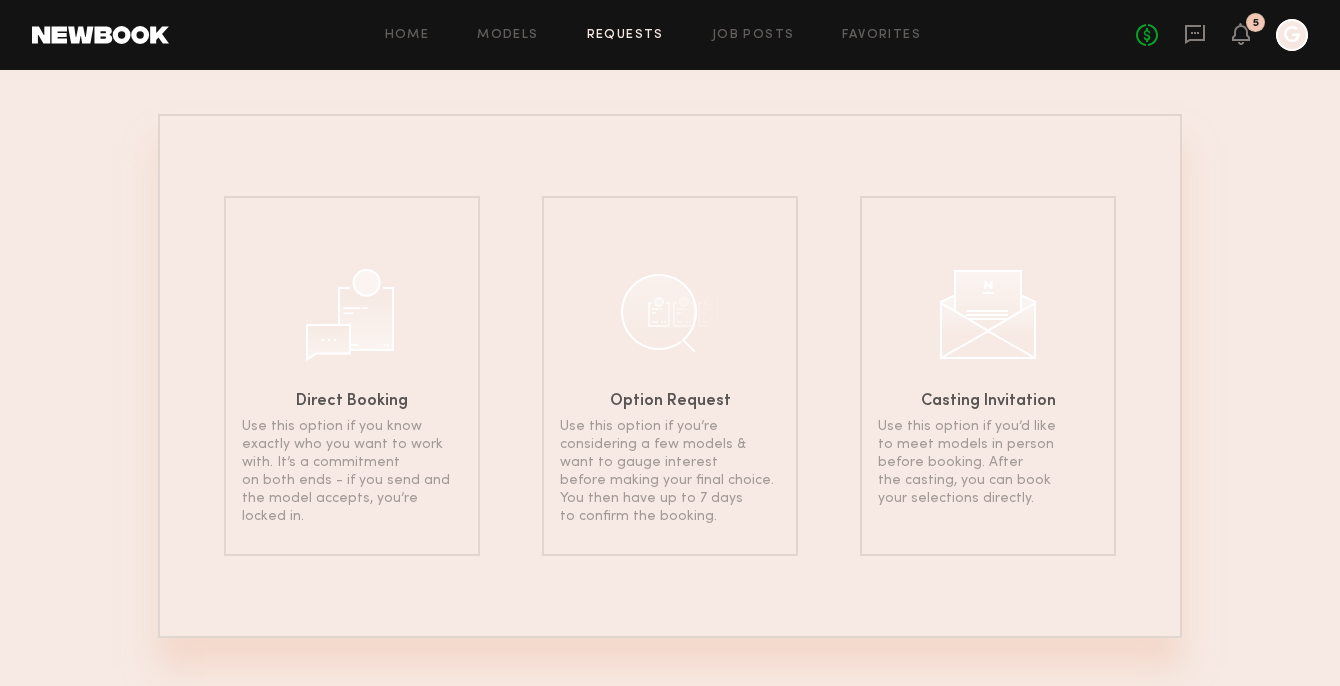 scroll, scrollTop: 103, scrollLeft: 0, axis: vertical 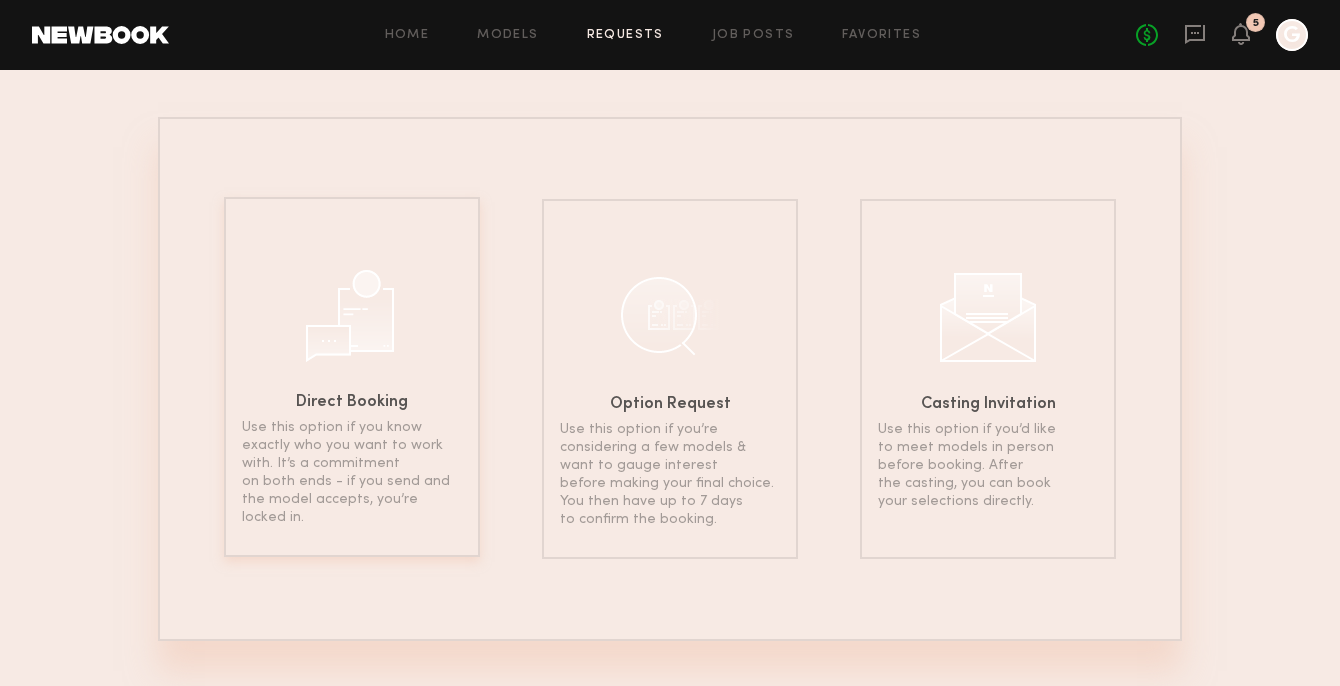 click on "Use this option if you know exactly who you want to work with. It’s a commitment on both ends - if you send and the model accepts, you’re locked in." 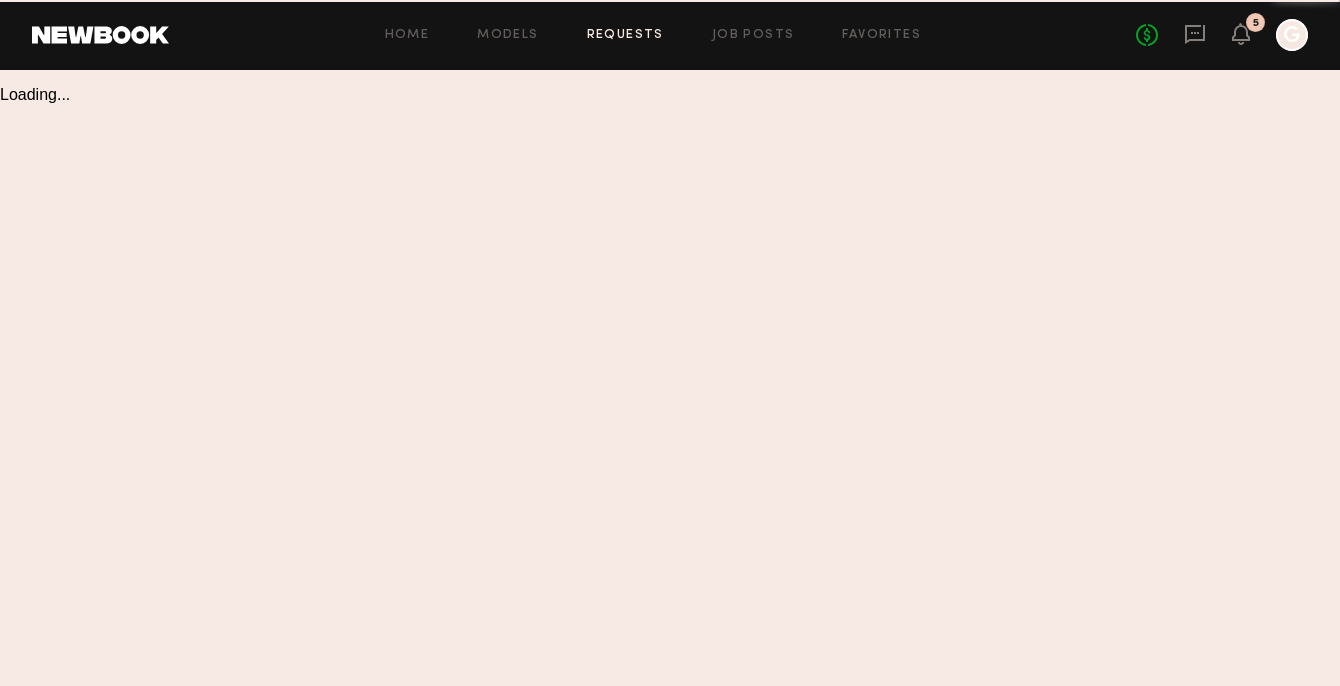 scroll, scrollTop: 0, scrollLeft: 0, axis: both 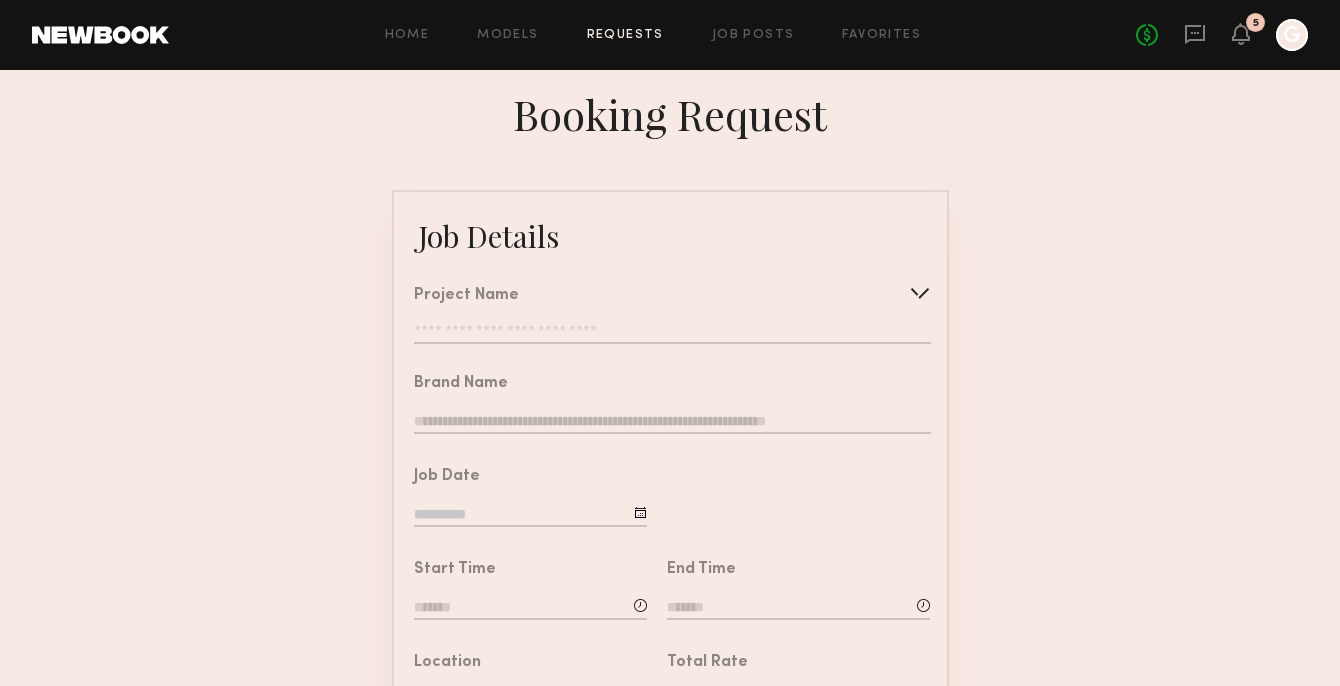 click 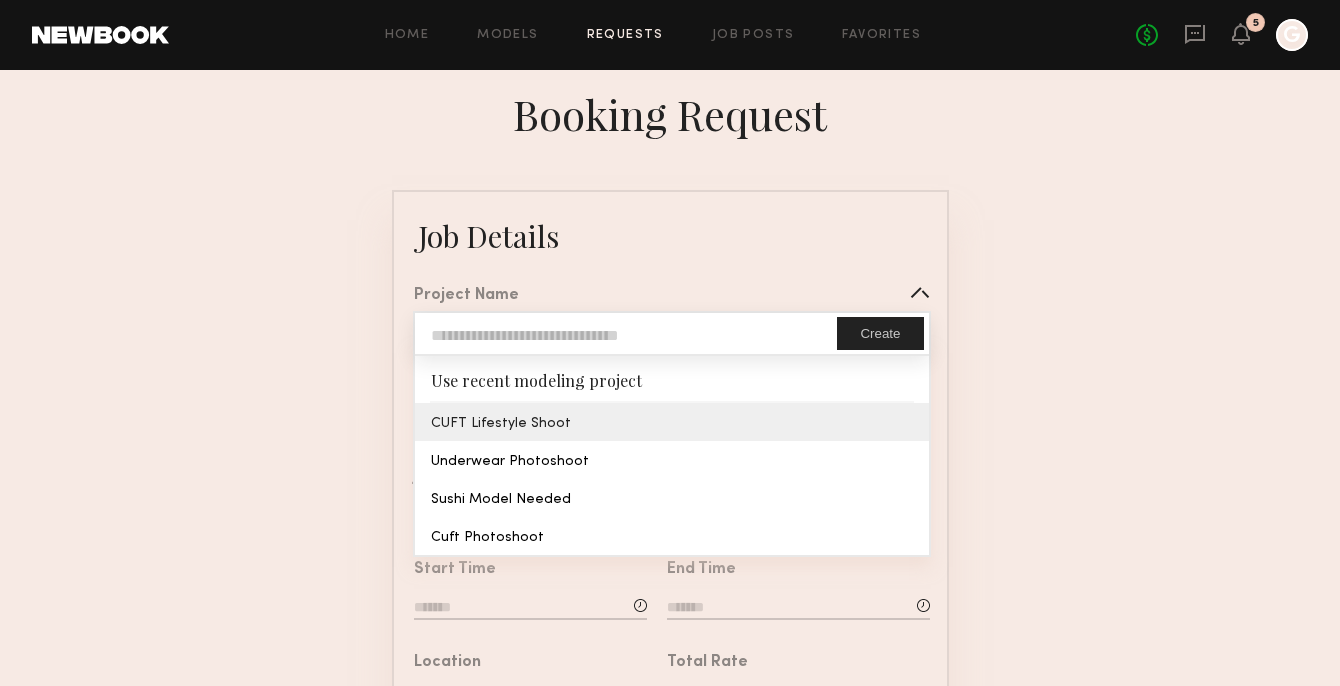 type on "**********" 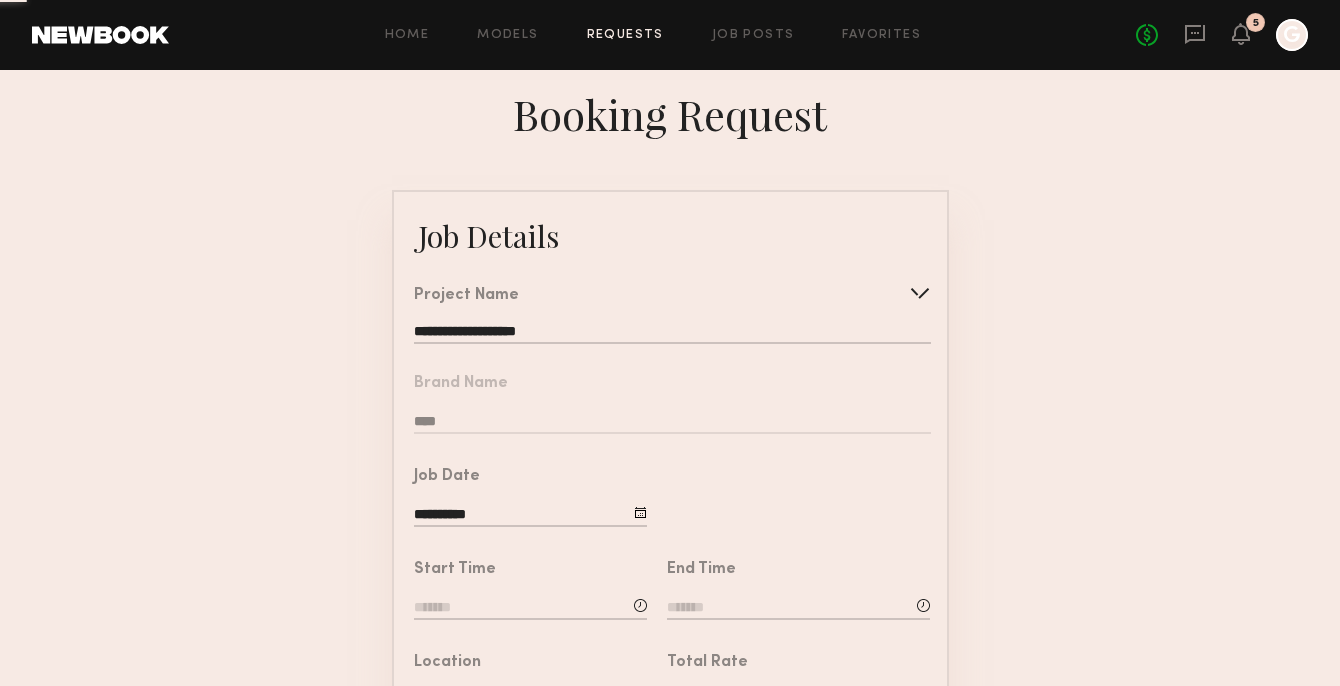 click on "**********" 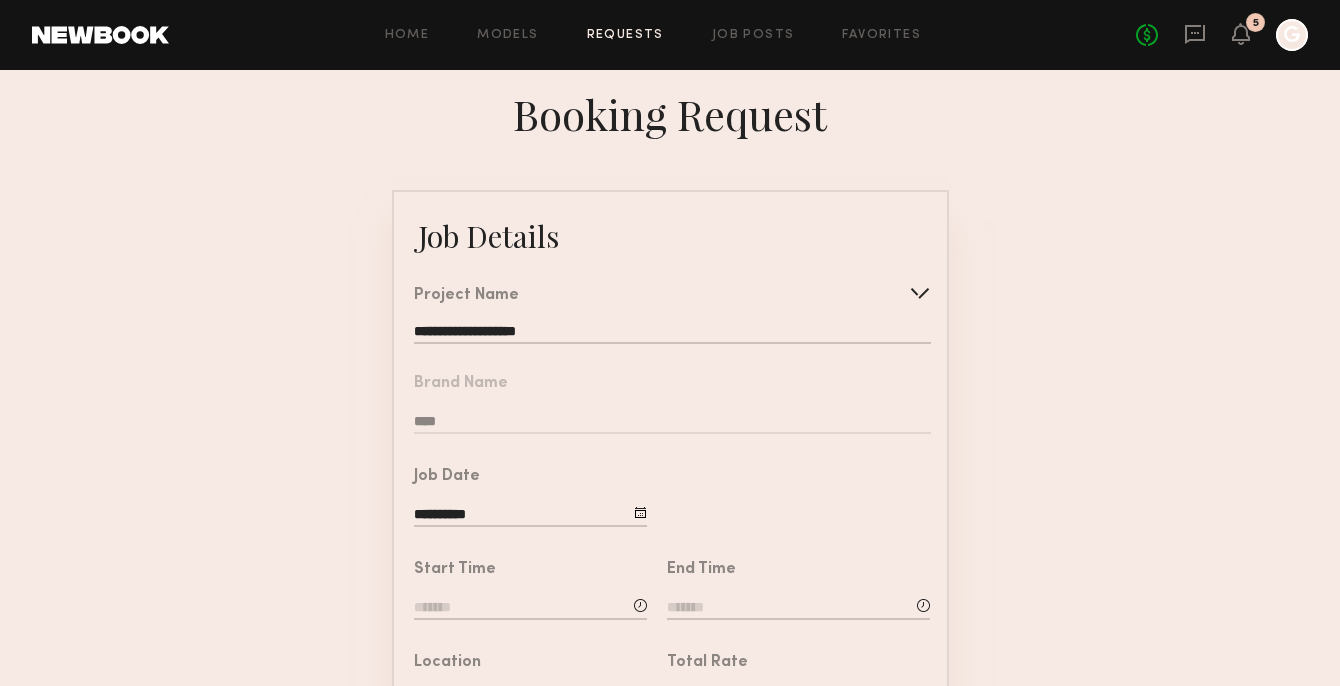click 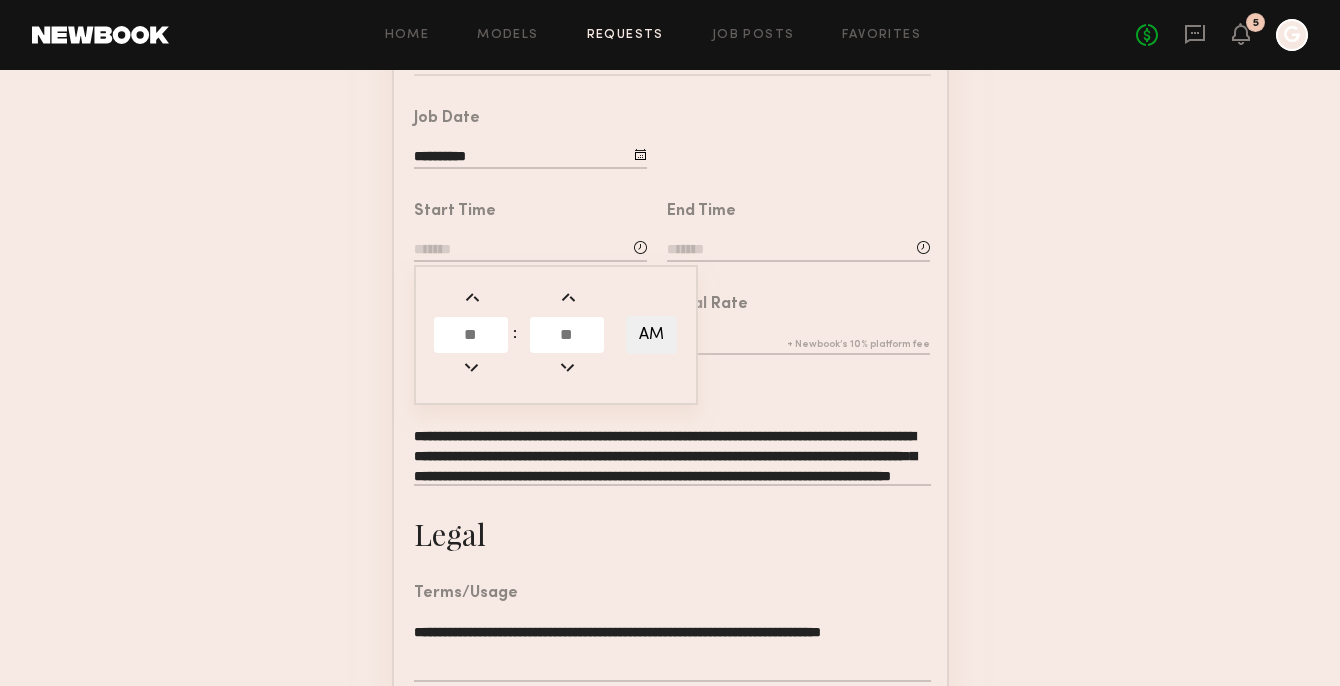 scroll, scrollTop: 408, scrollLeft: 0, axis: vertical 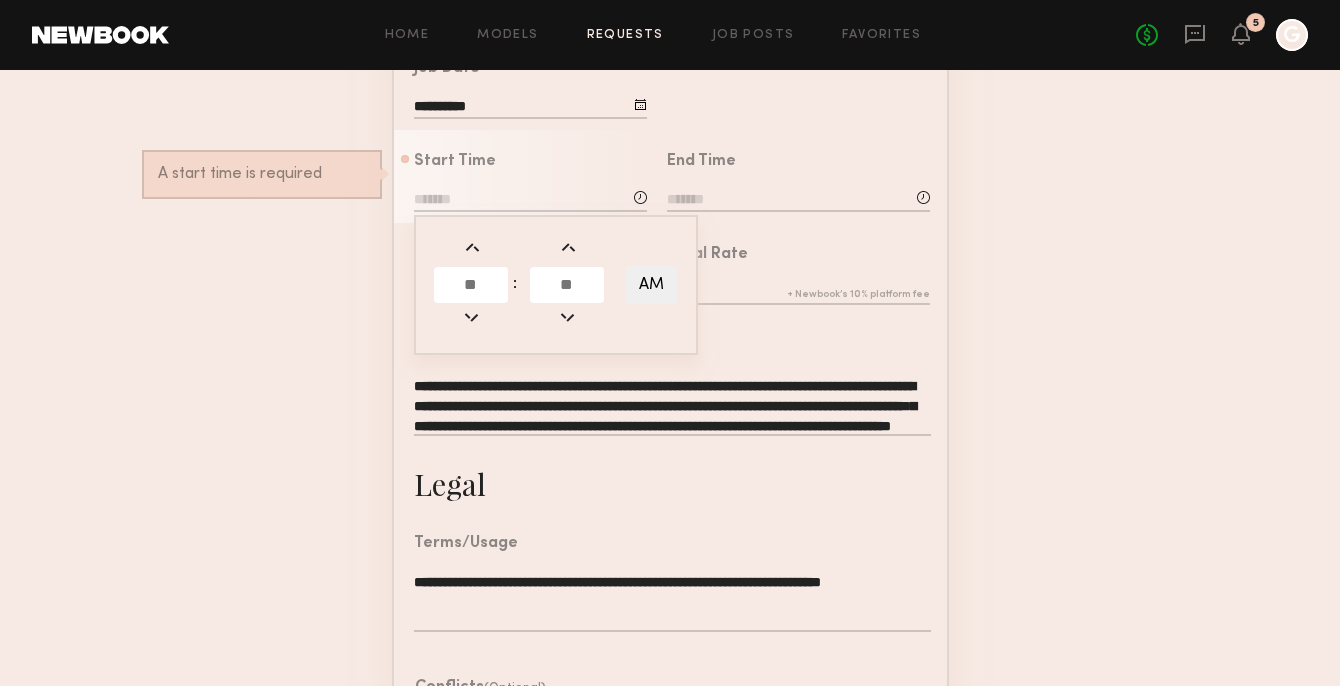 click 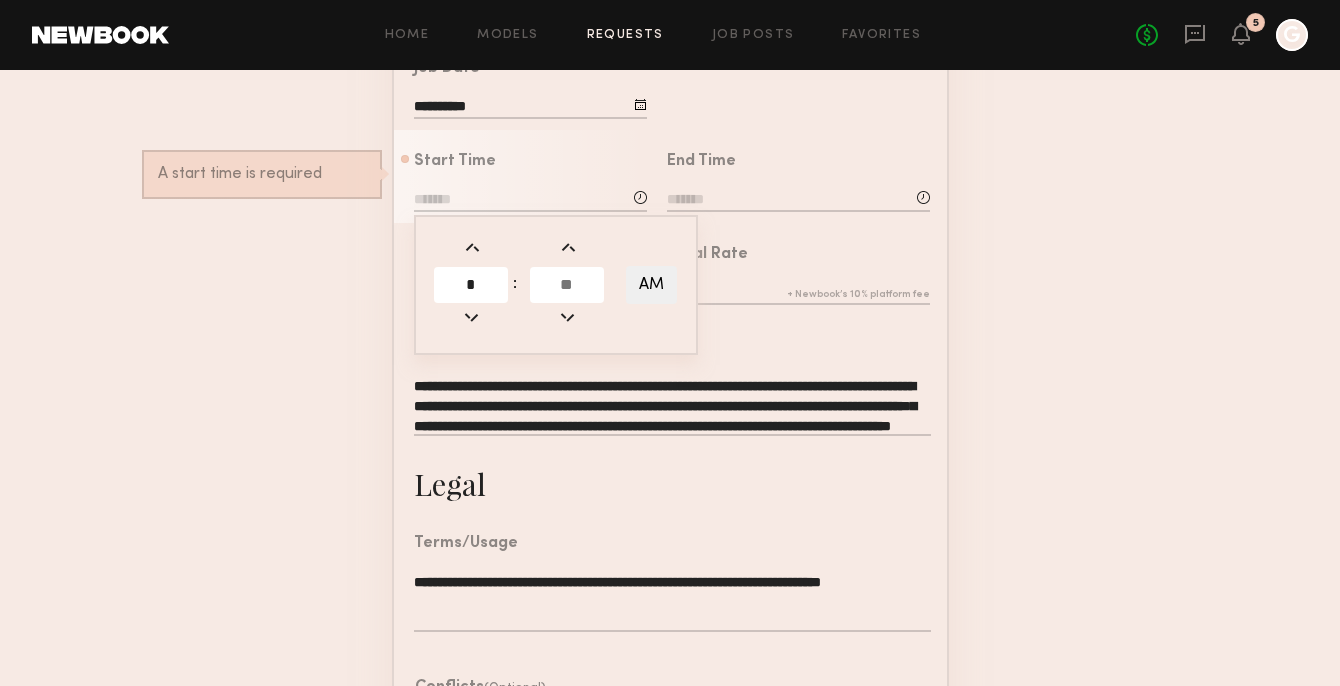 type on "*" 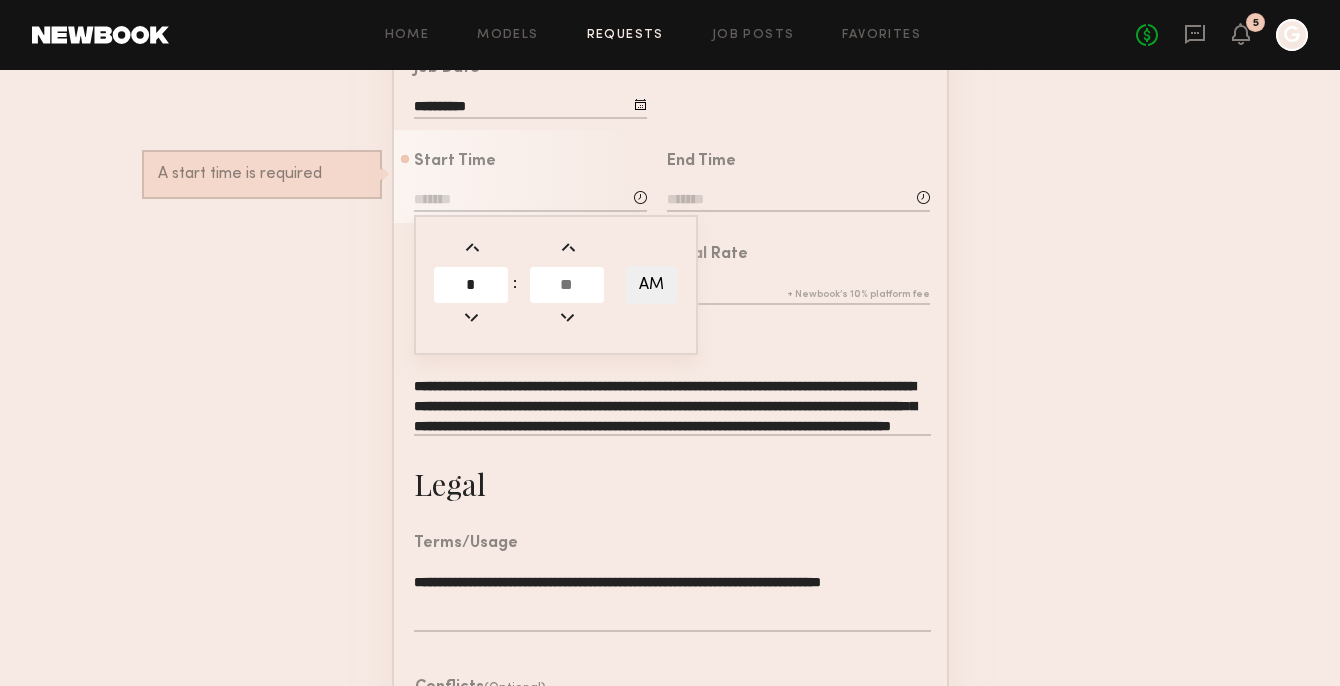 click 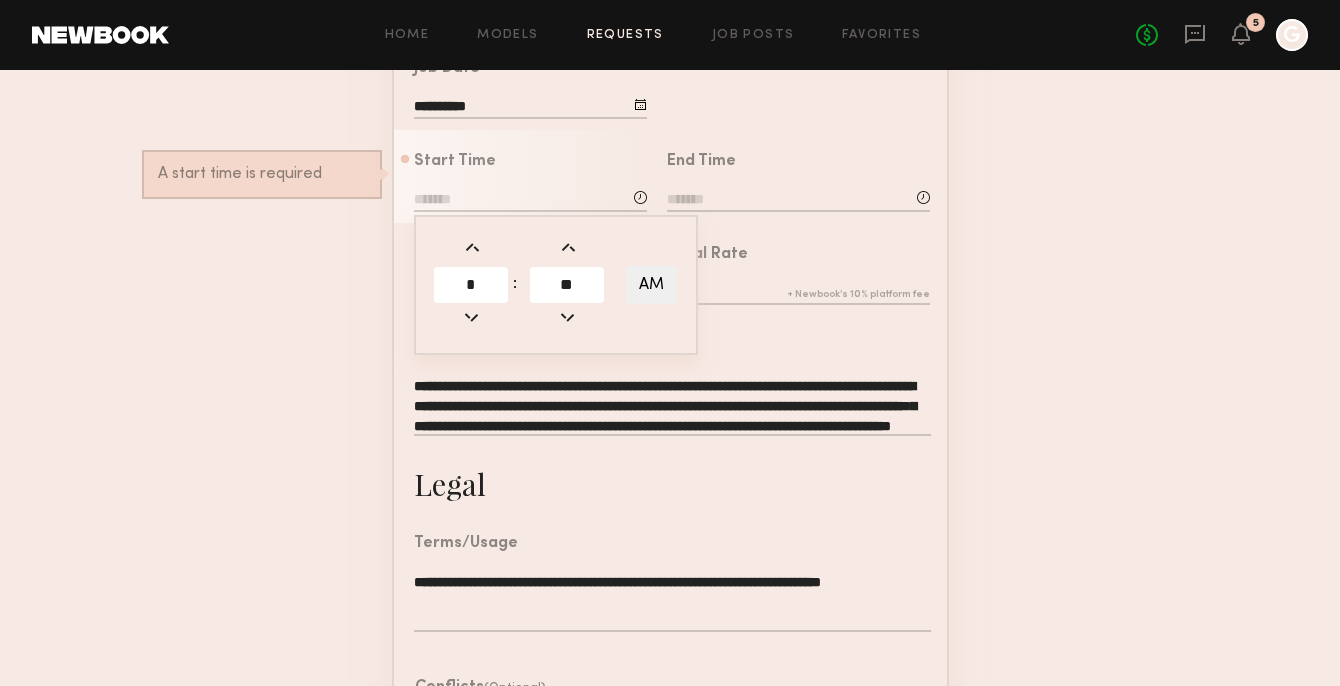 type on "**" 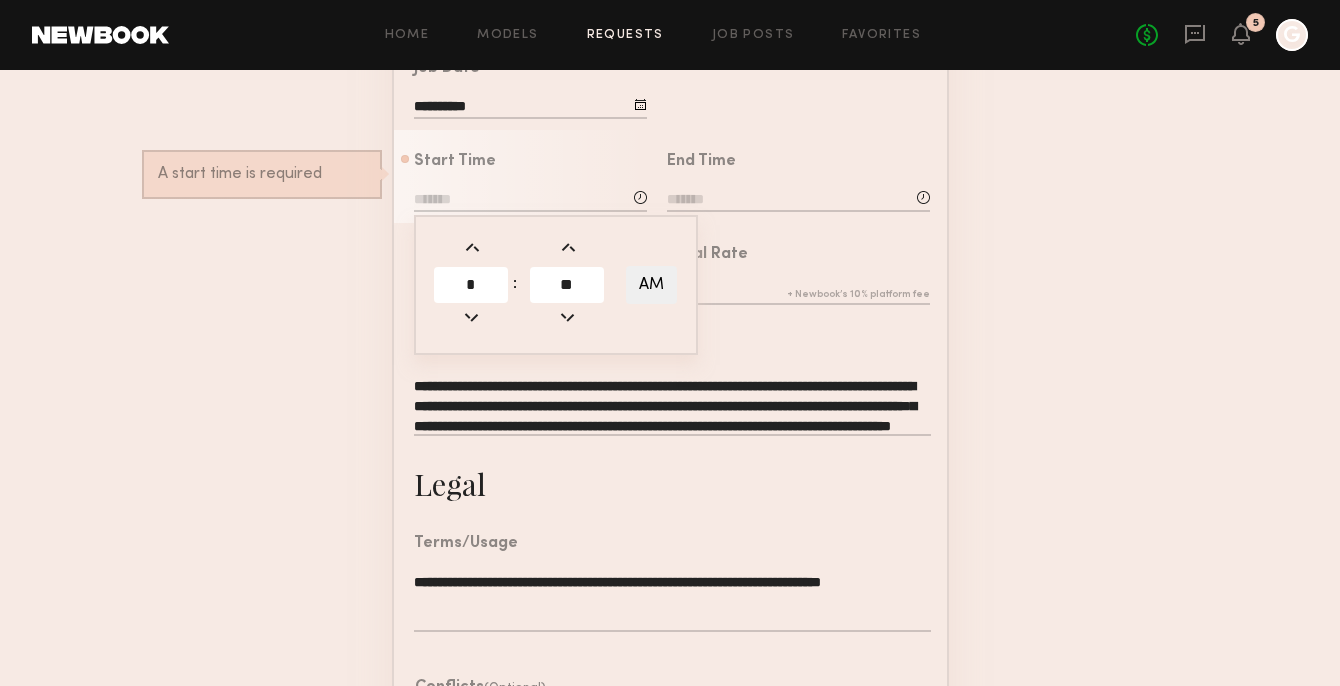 type on "*******" 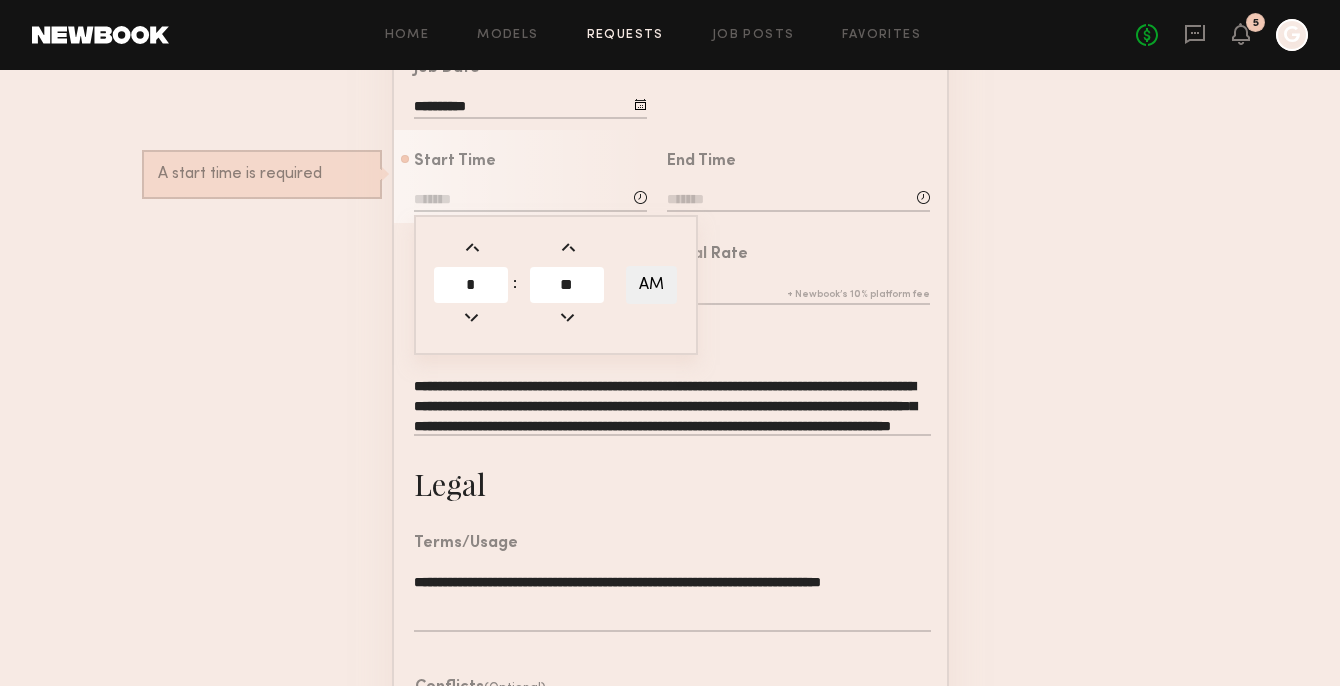 type on "**" 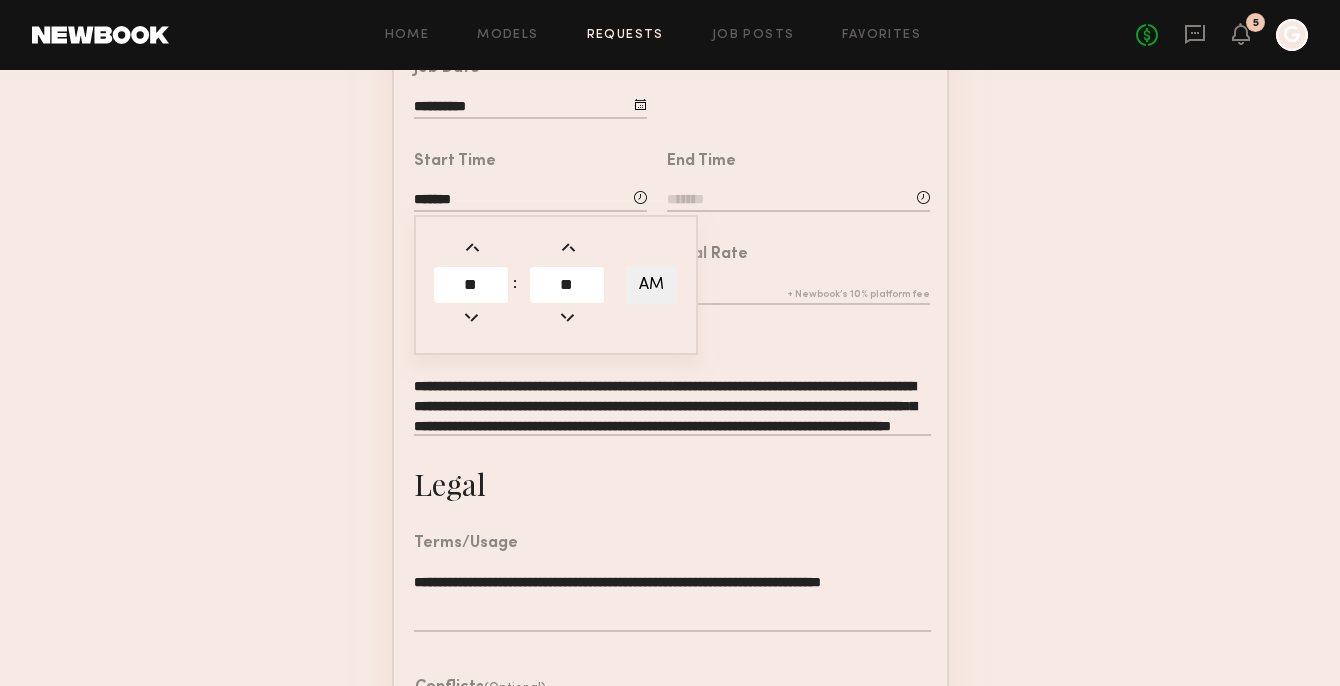click on "AM" 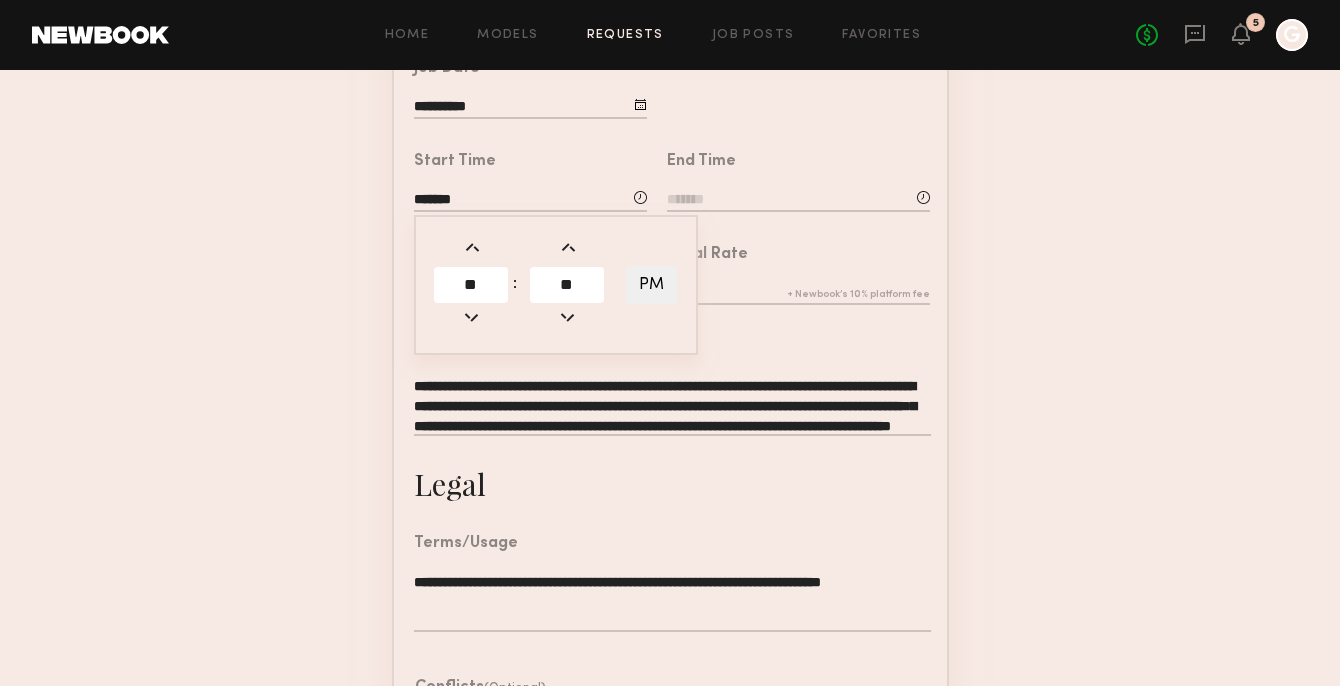 click on "End Time" 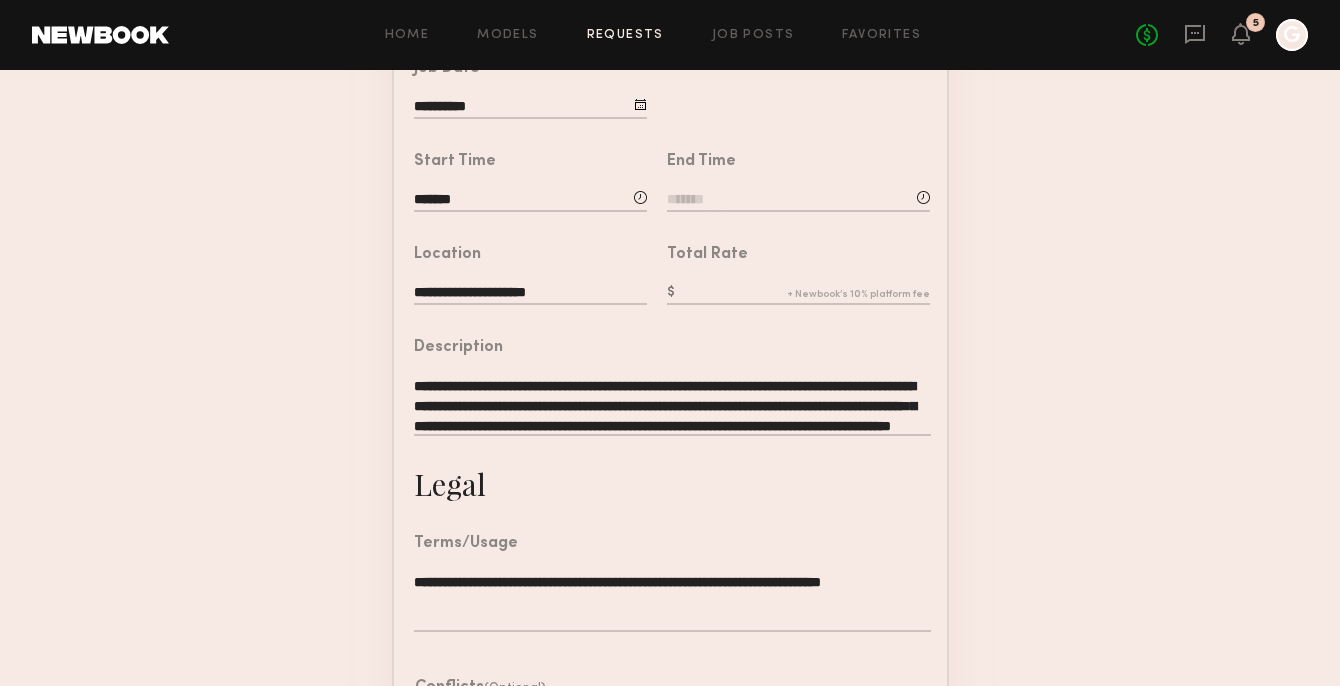click 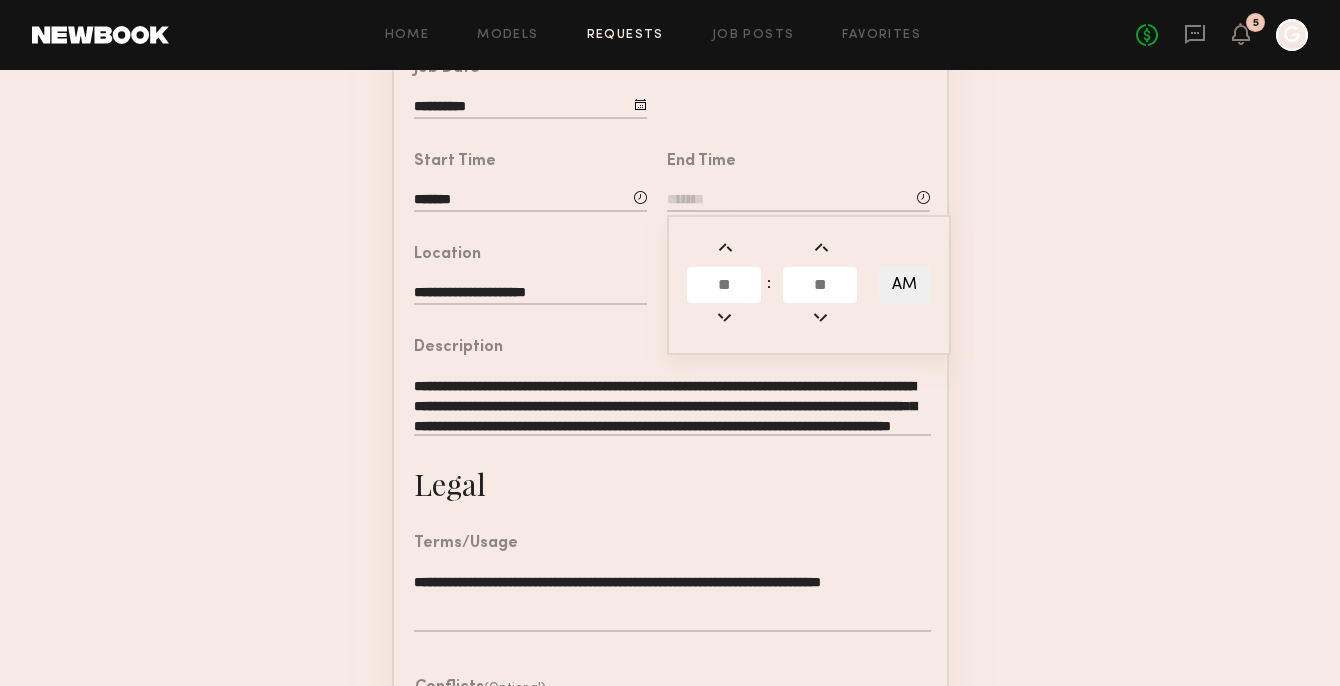 click 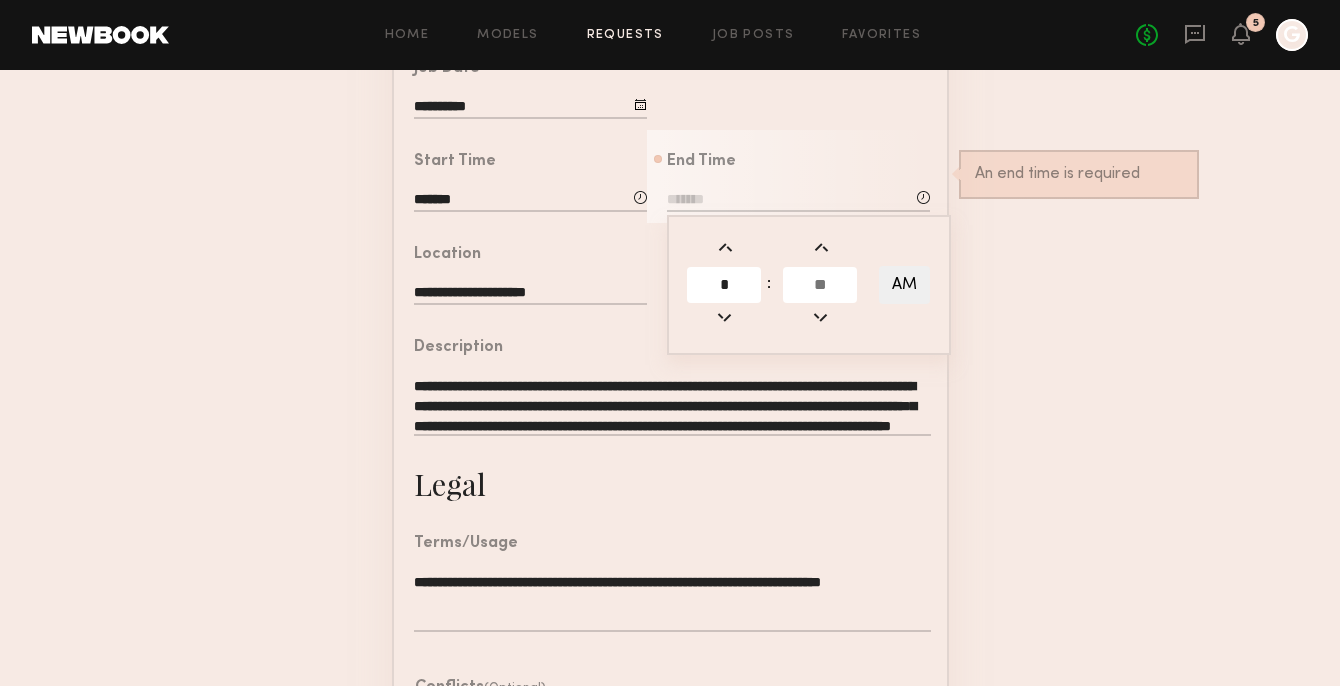 type on "*" 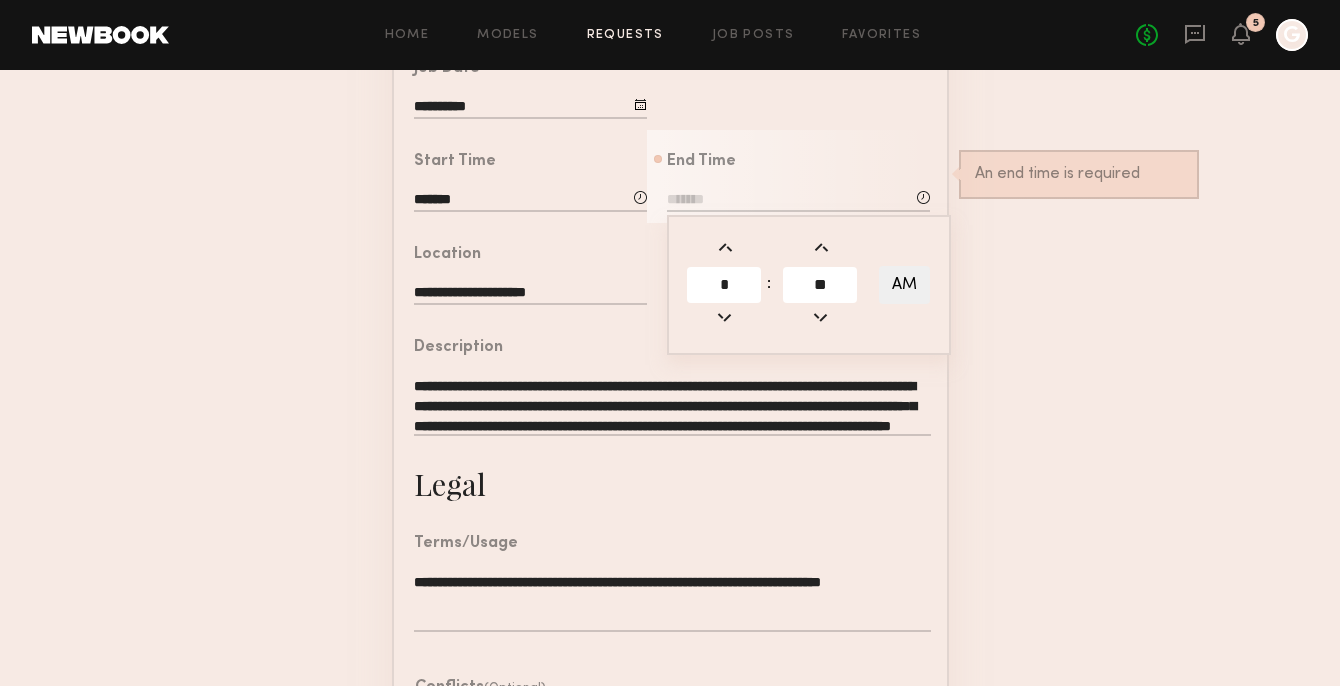 type on "**" 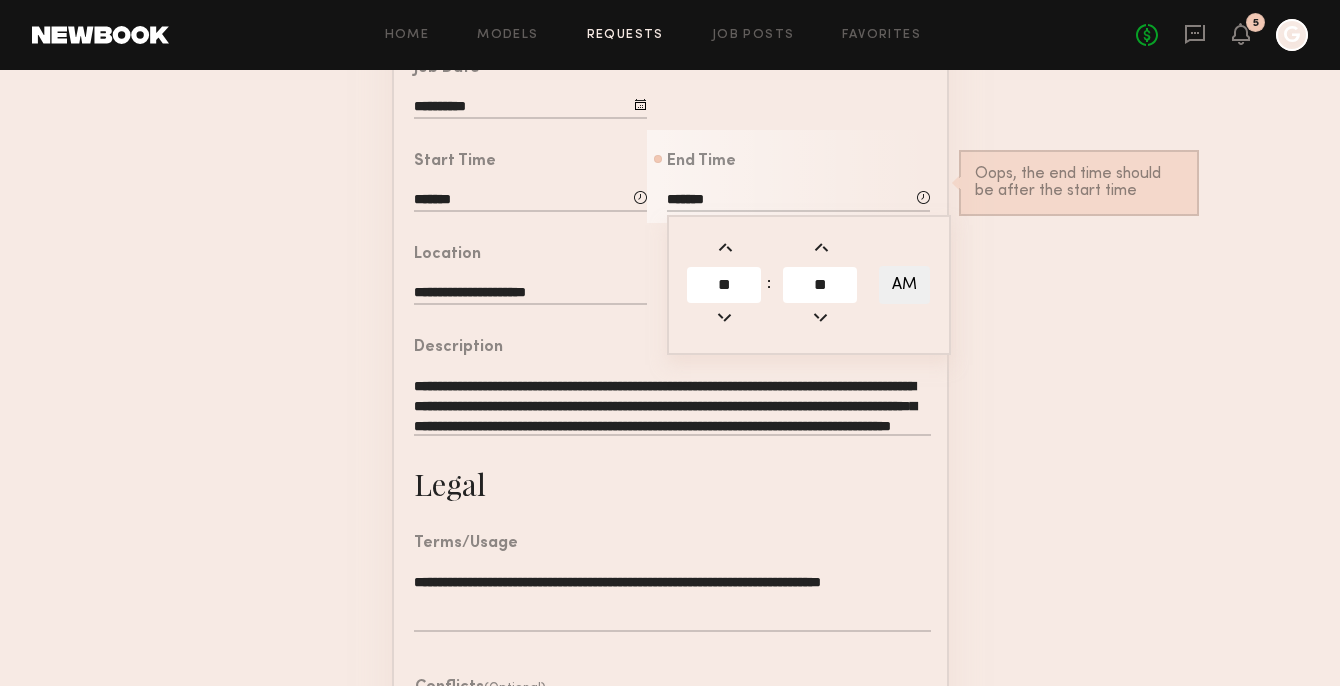 click on "AM" 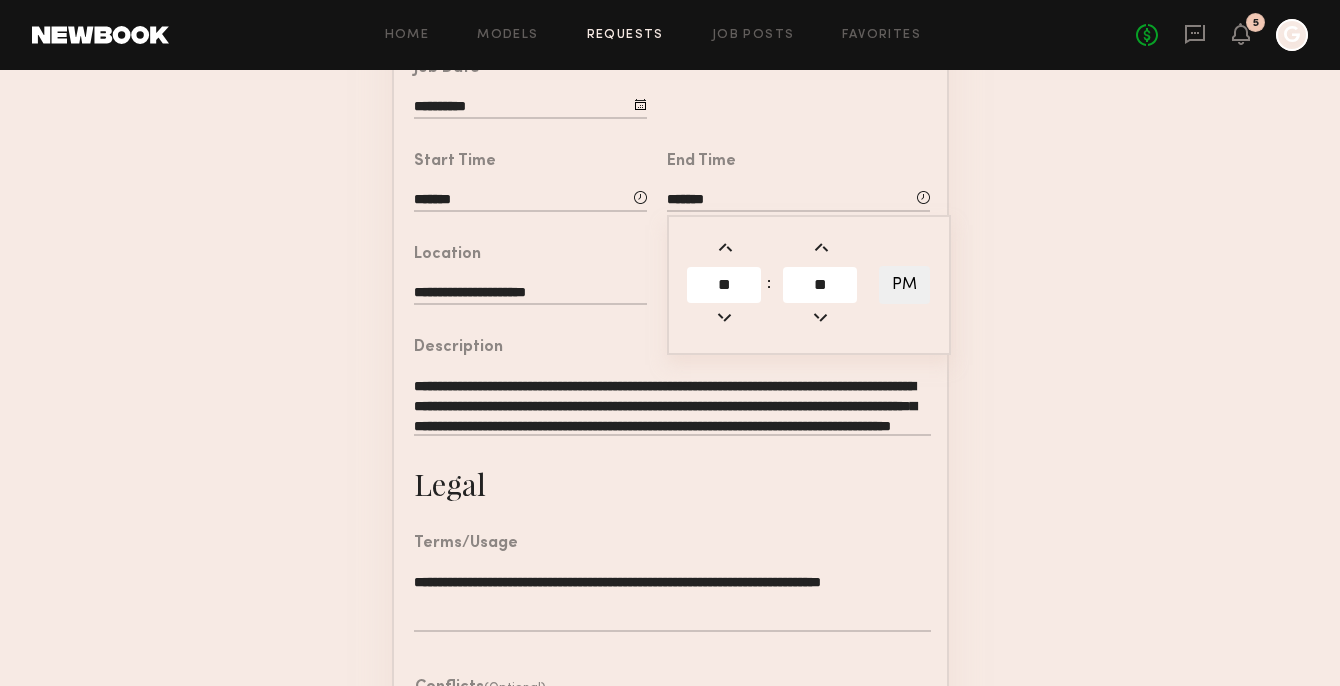click on "**********" 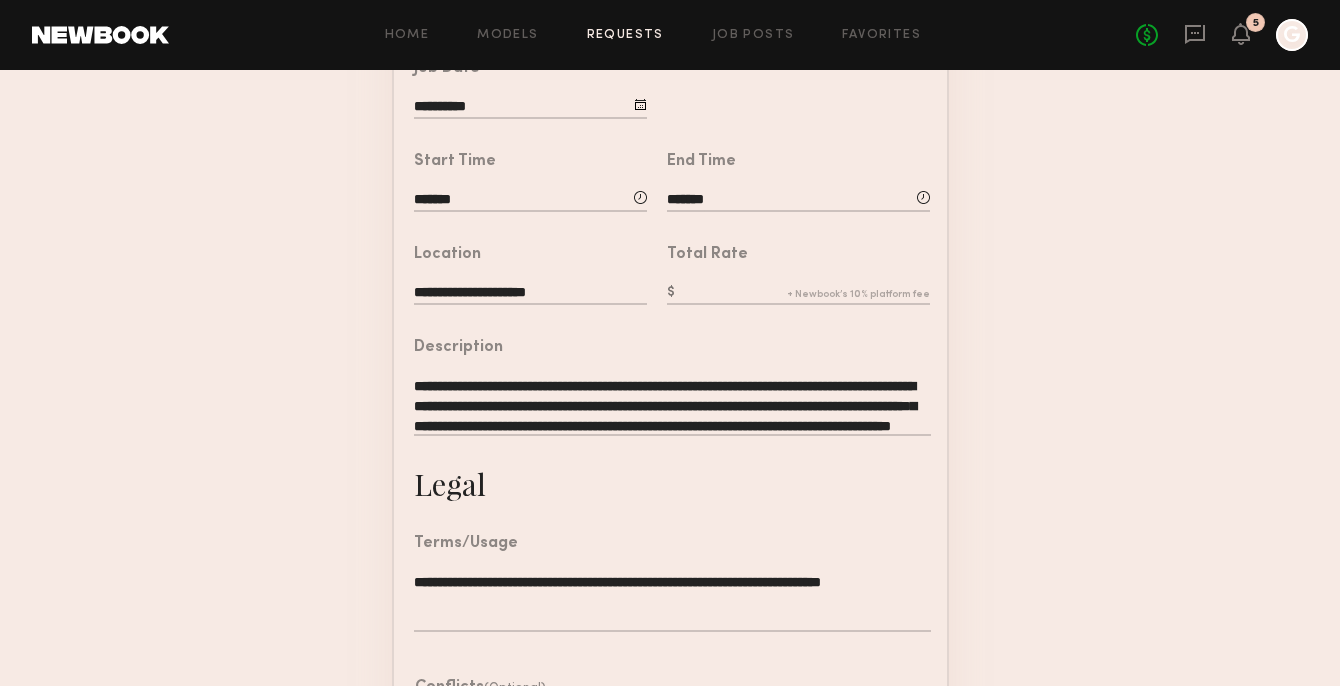 click 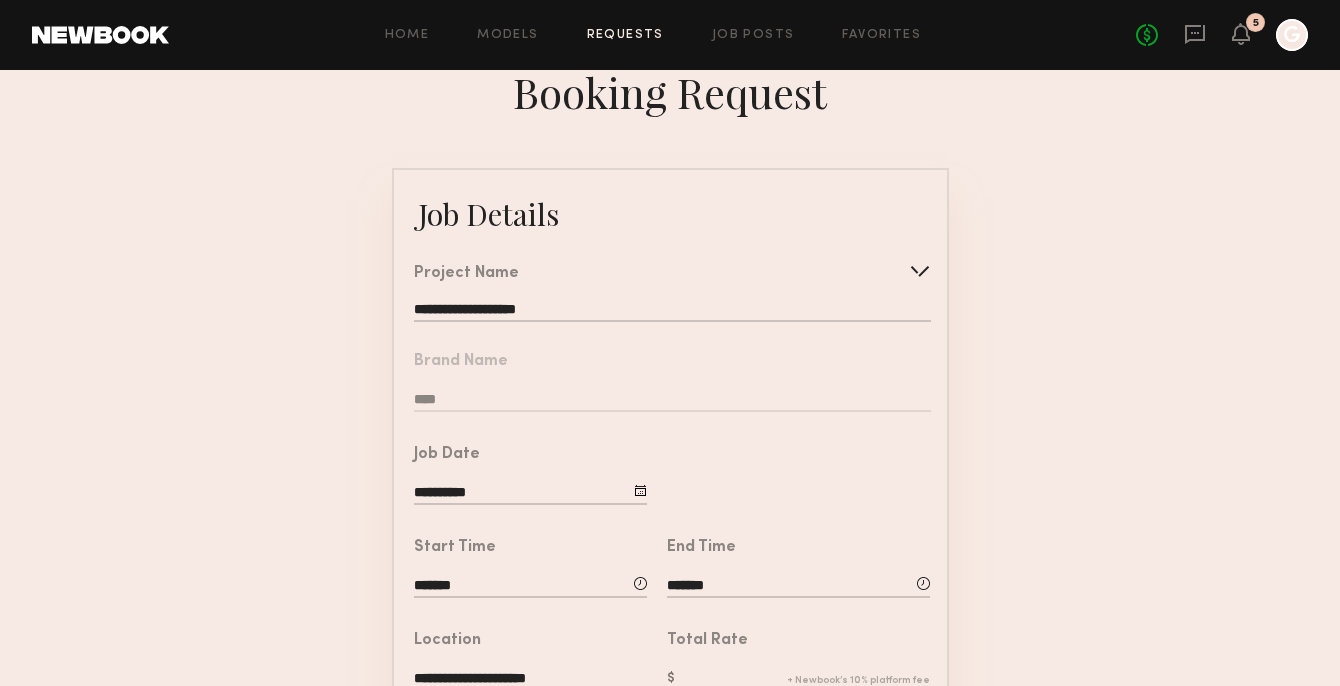scroll, scrollTop: 0, scrollLeft: 0, axis: both 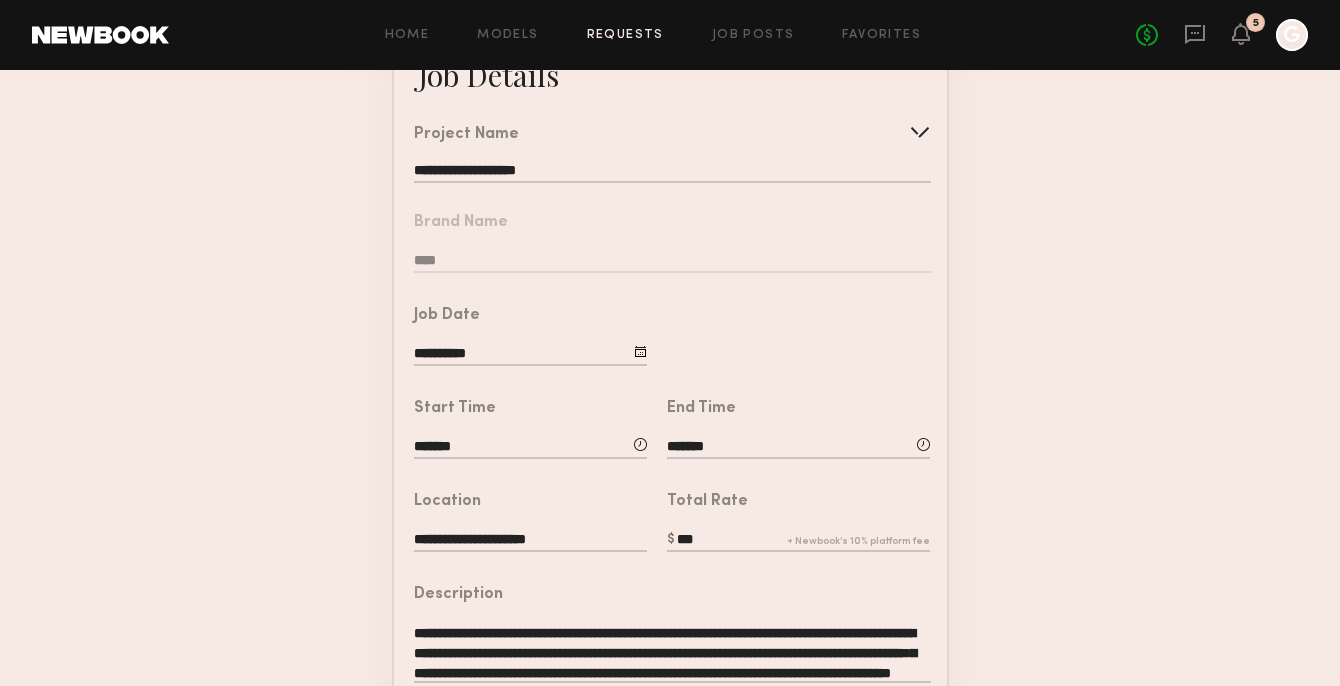 type on "***" 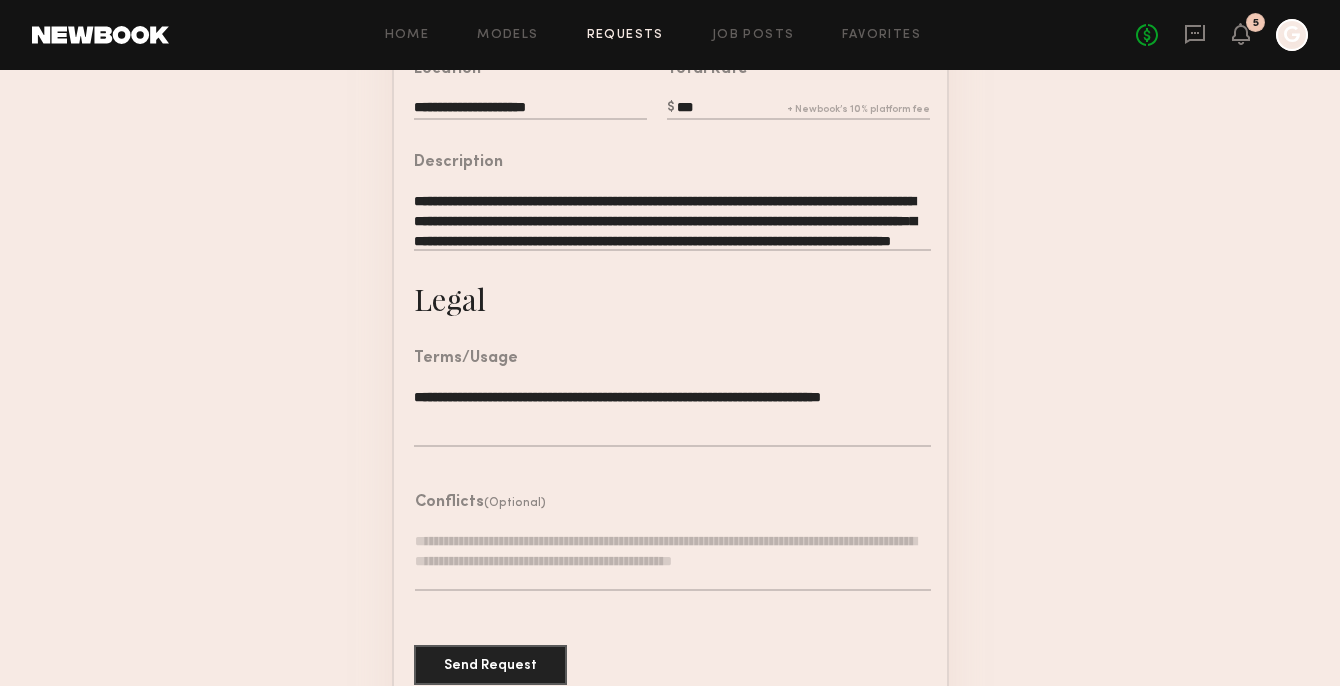 scroll, scrollTop: 633, scrollLeft: 0, axis: vertical 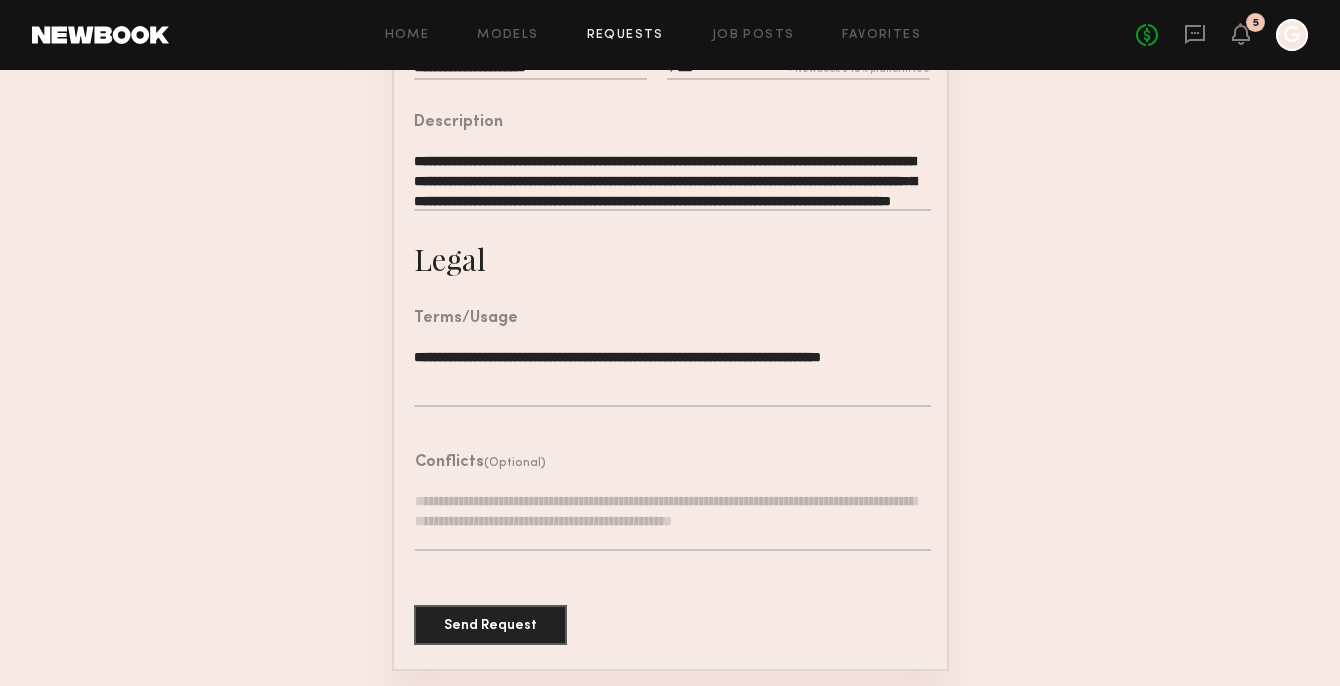 click on "**********" 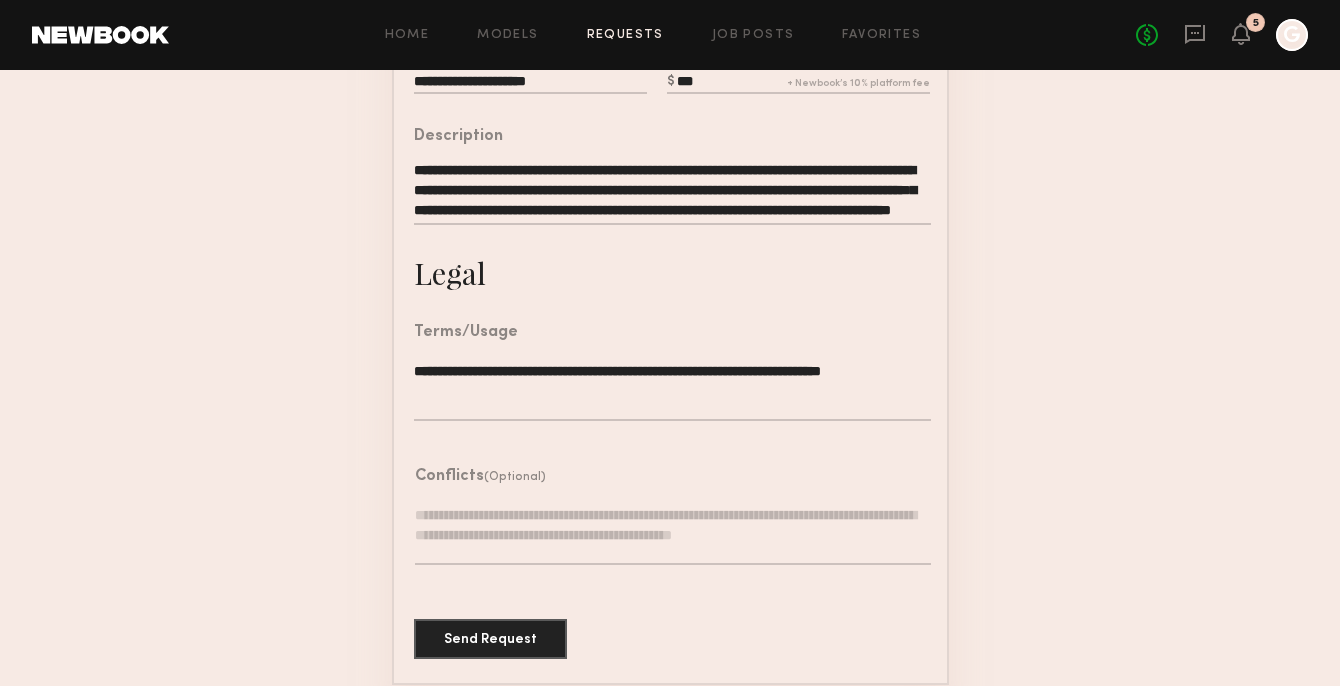 scroll, scrollTop: 633, scrollLeft: 0, axis: vertical 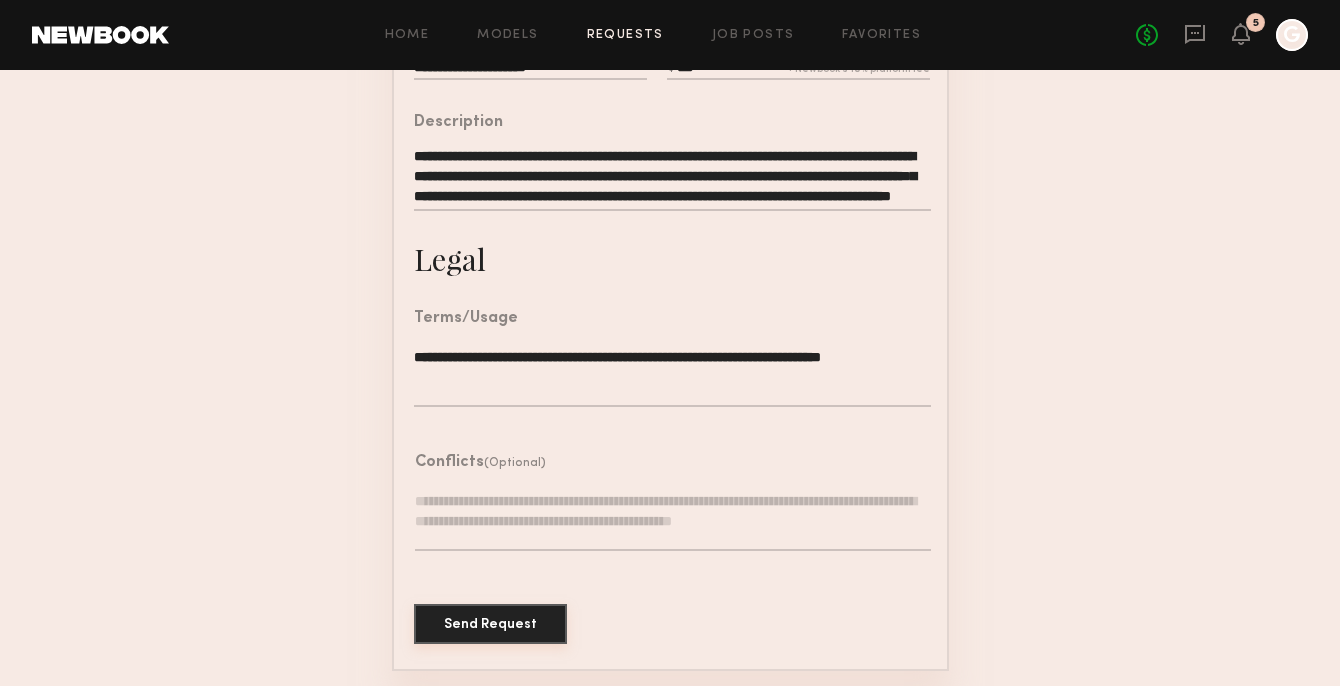 click on "Send Request" 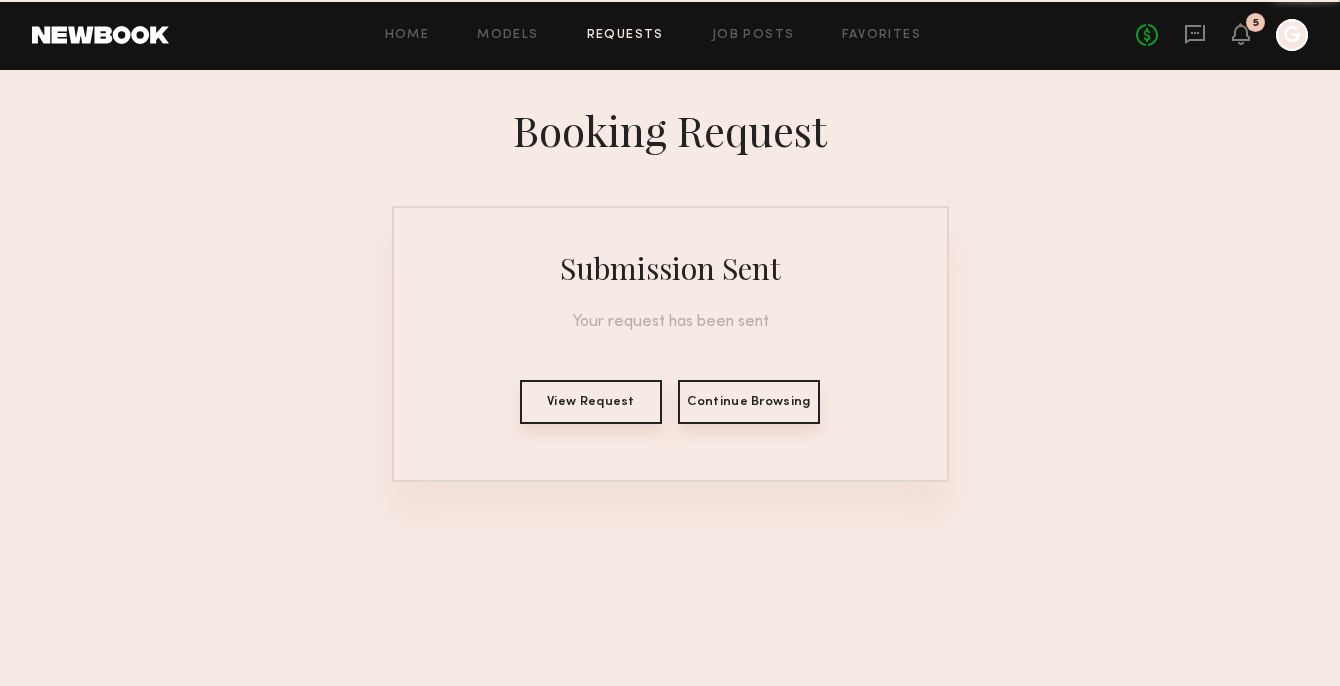 scroll, scrollTop: 0, scrollLeft: 0, axis: both 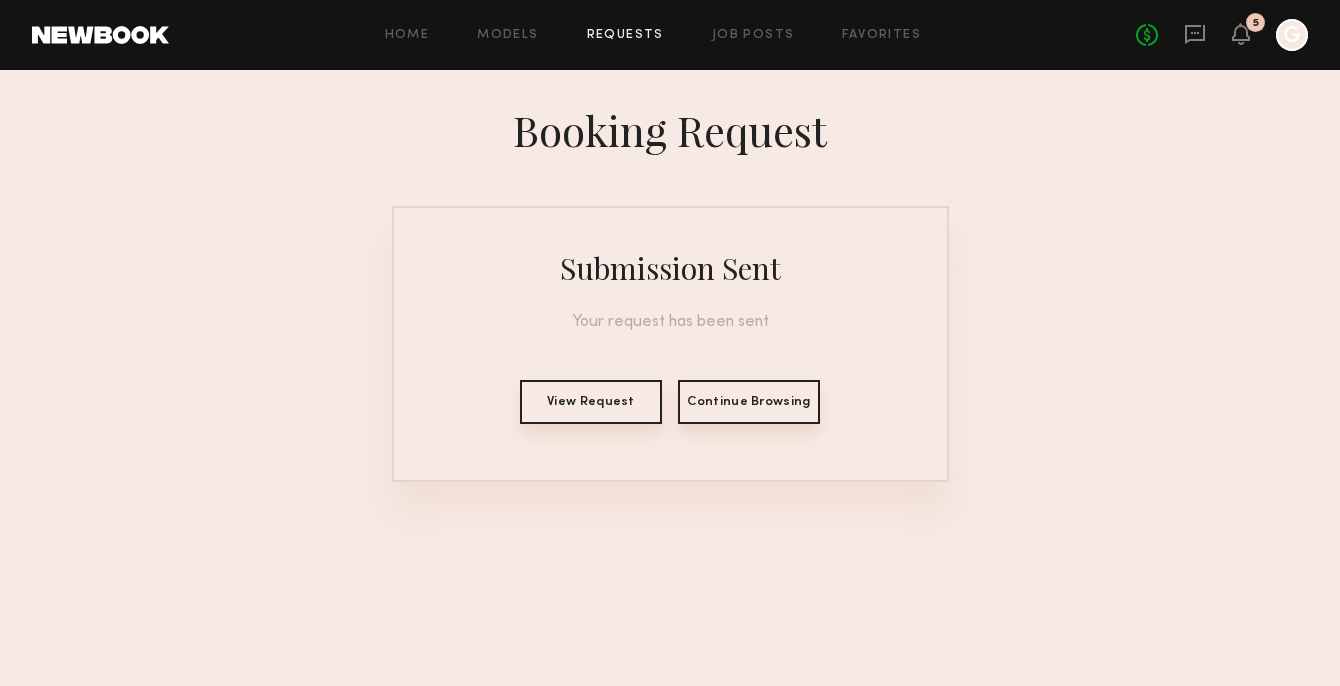click on "Submission Sent Your request has been sent  View Request   Continue Browsing" 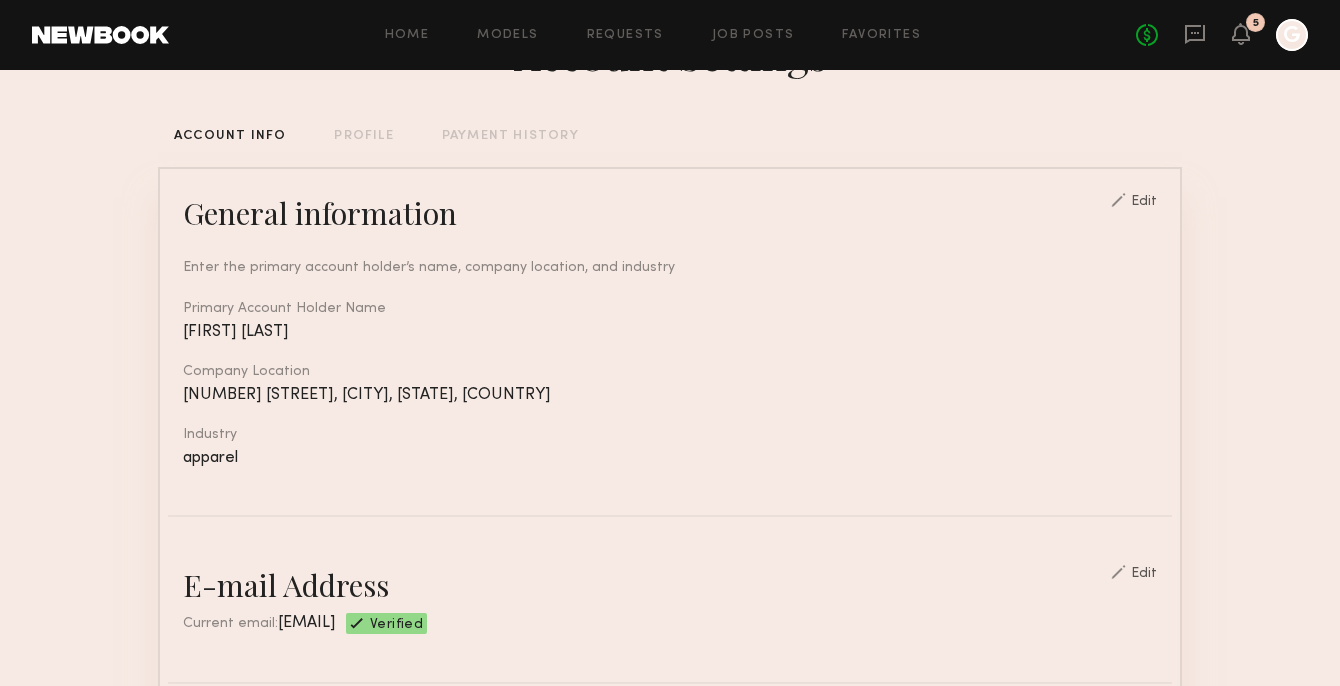 scroll, scrollTop: 15, scrollLeft: 0, axis: vertical 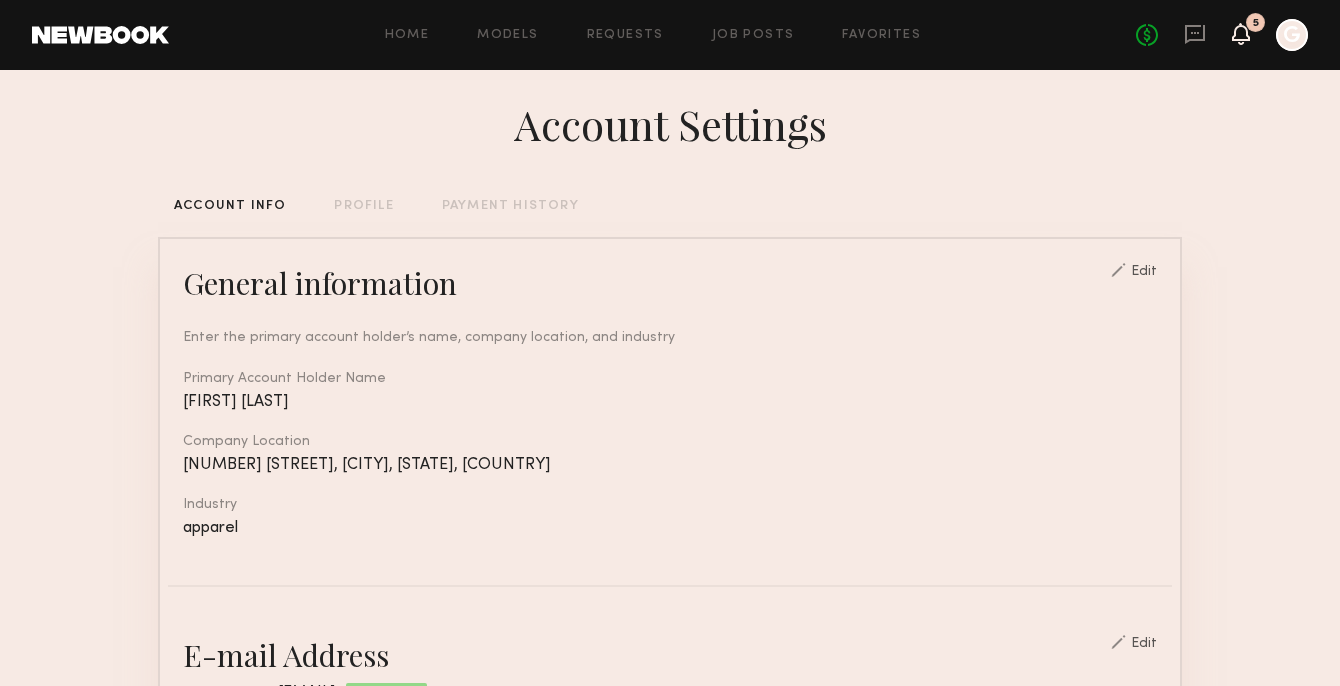 click 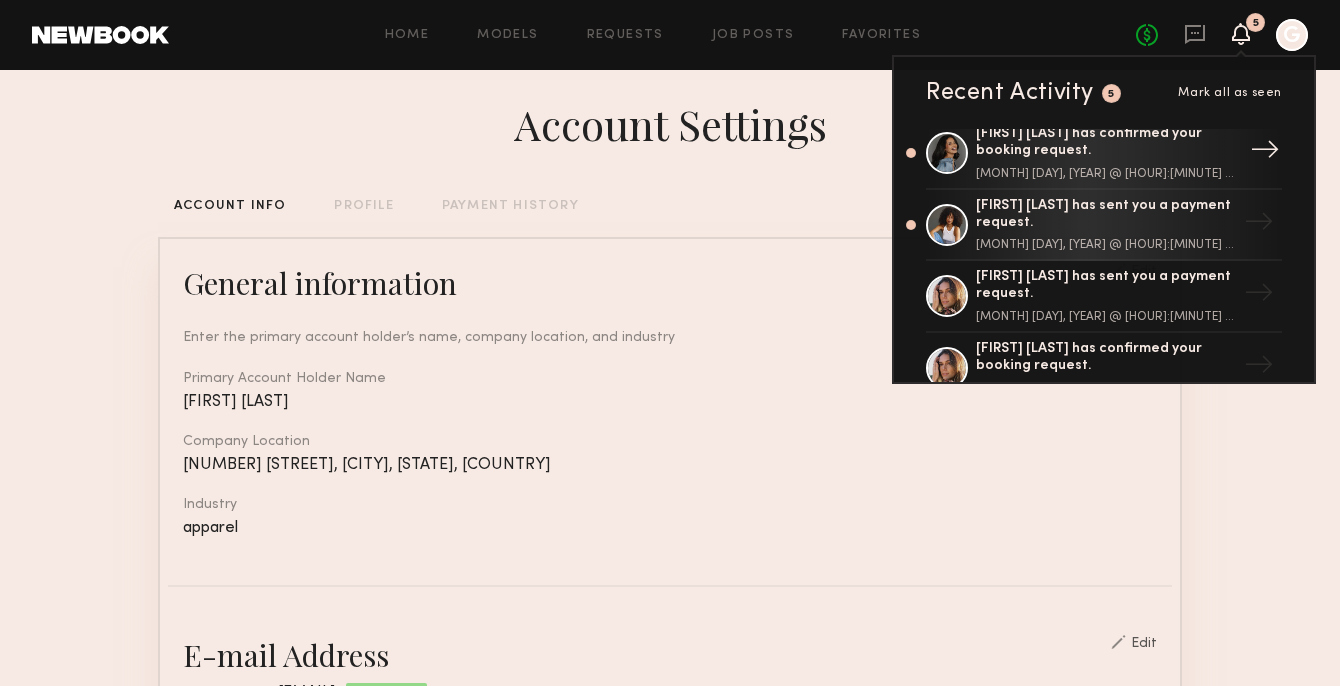 scroll, scrollTop: 155, scrollLeft: 0, axis: vertical 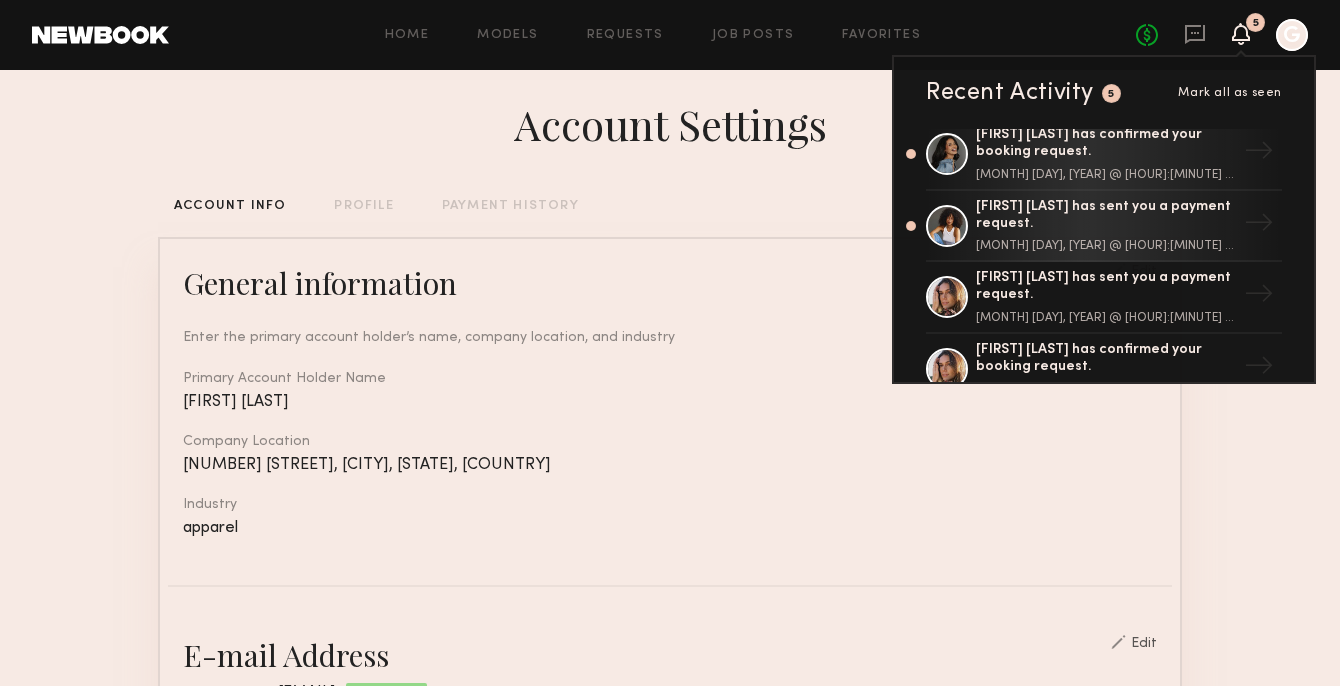 click on "Account Settings" 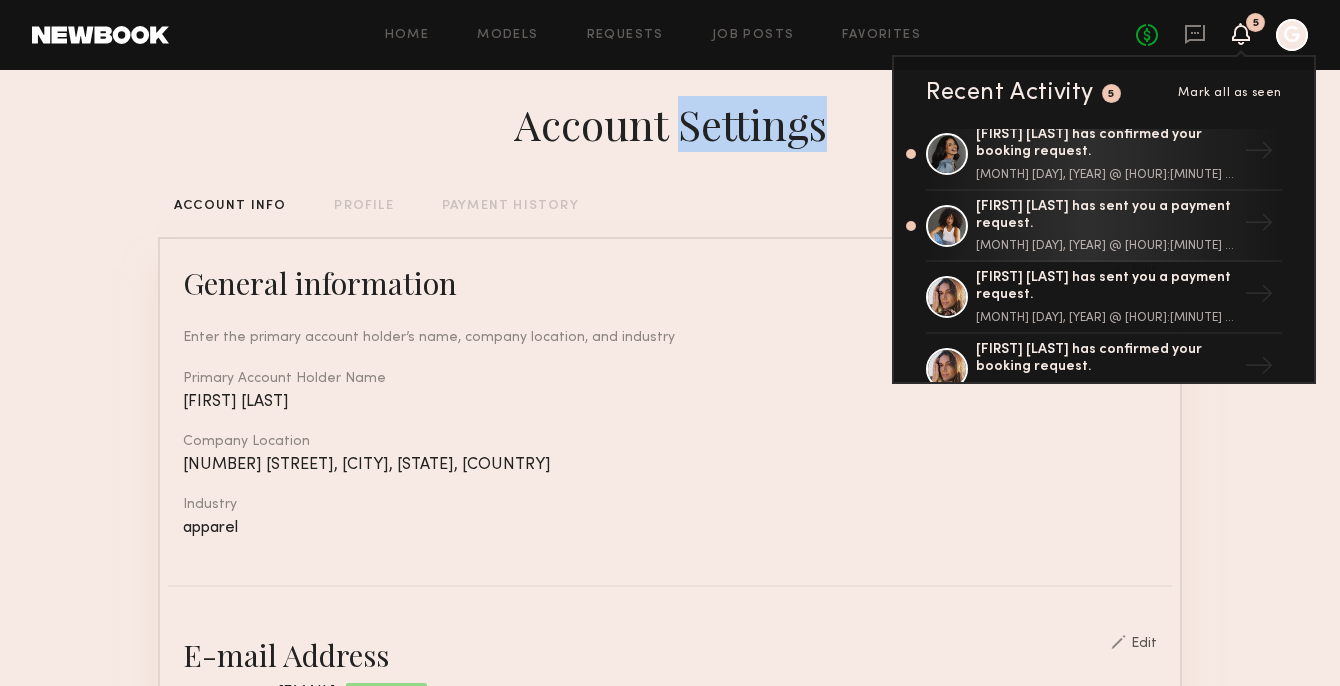click on "Account Settings" 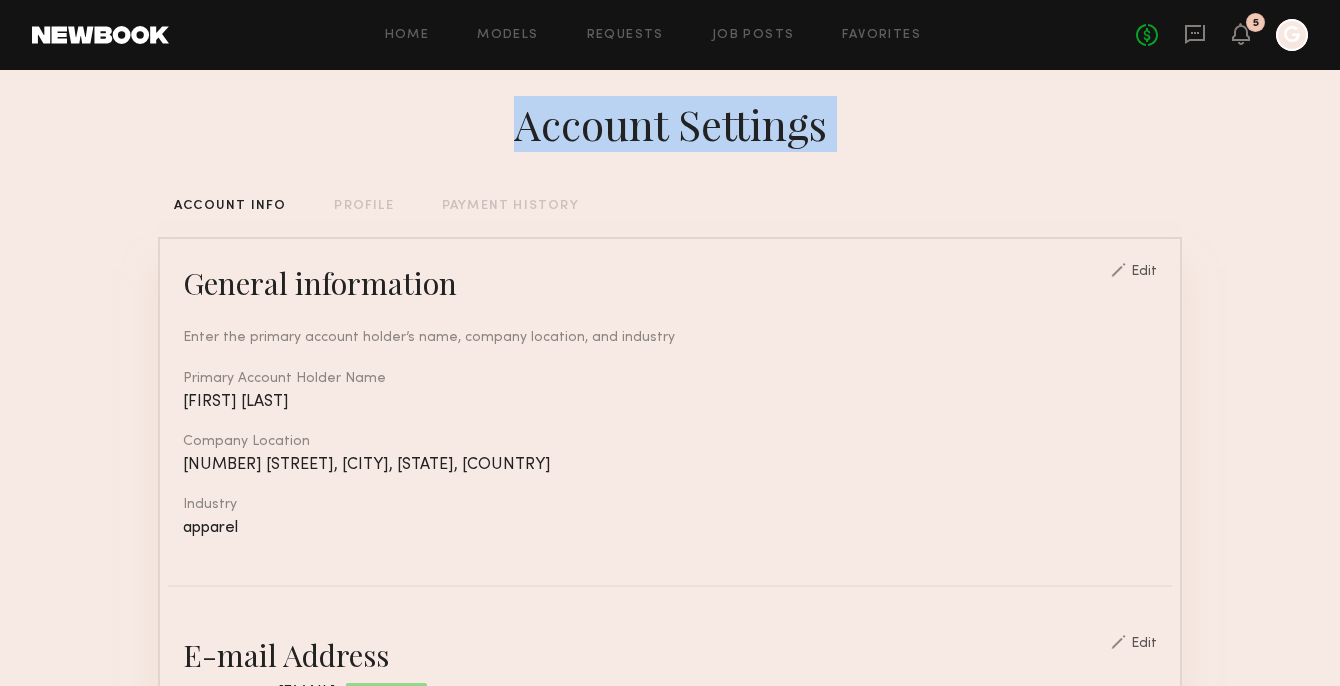 click on "Account Settings" 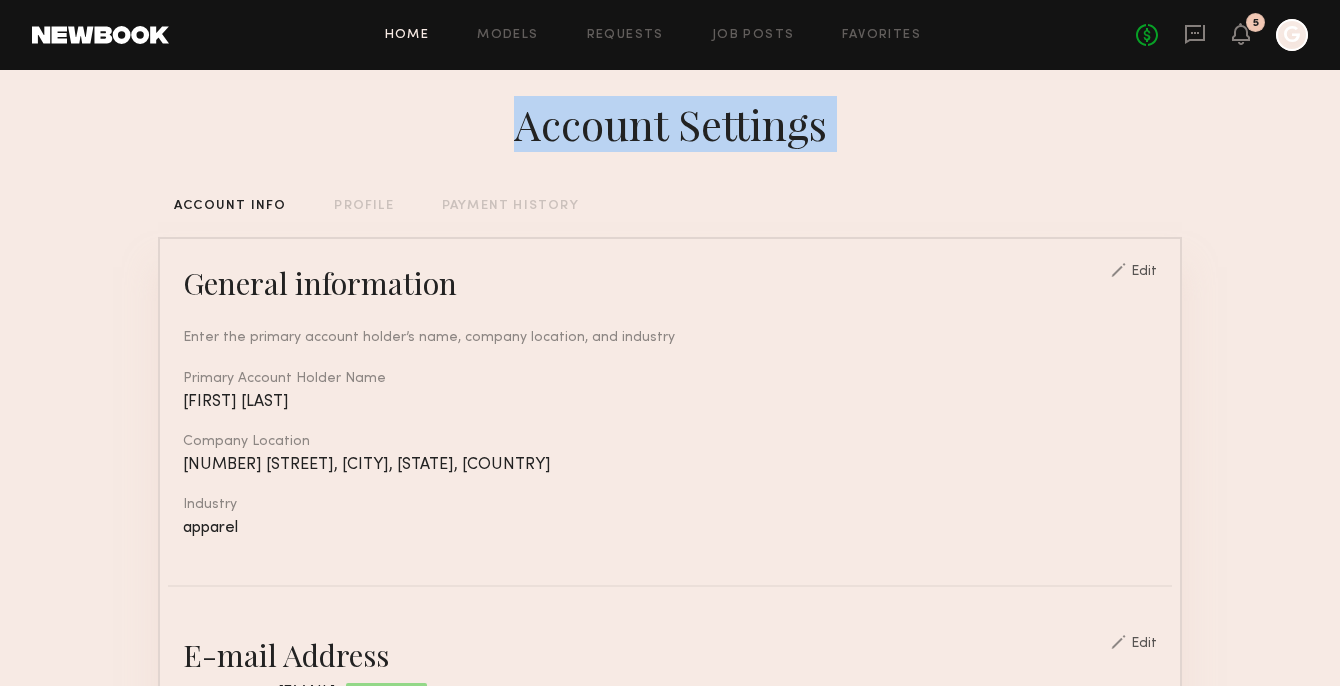 click on "Home" 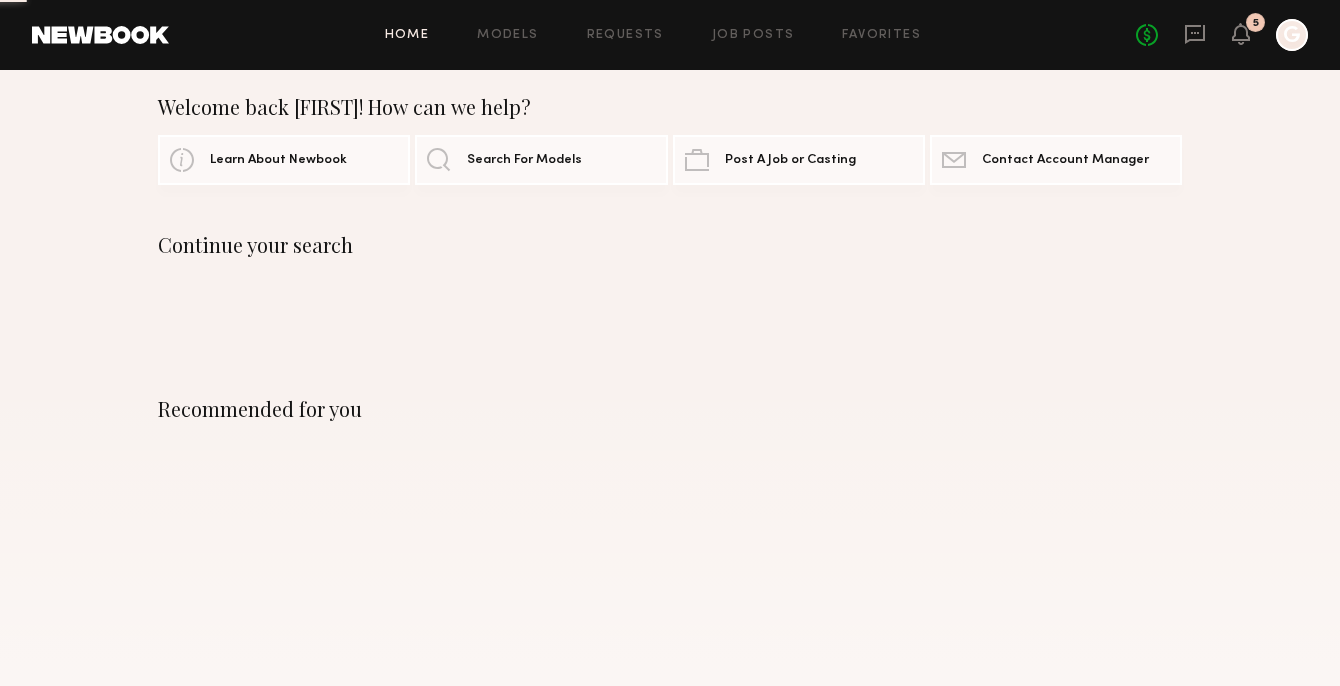 scroll, scrollTop: 0, scrollLeft: 0, axis: both 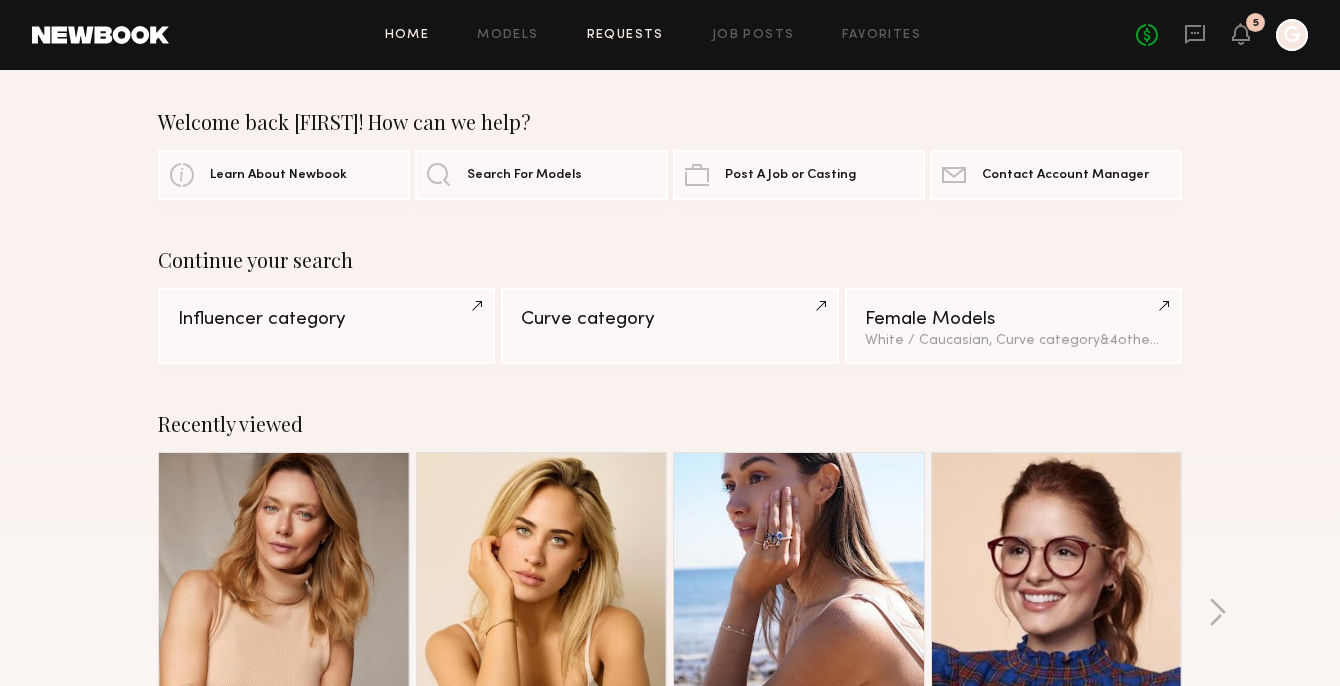 click on "Requests" 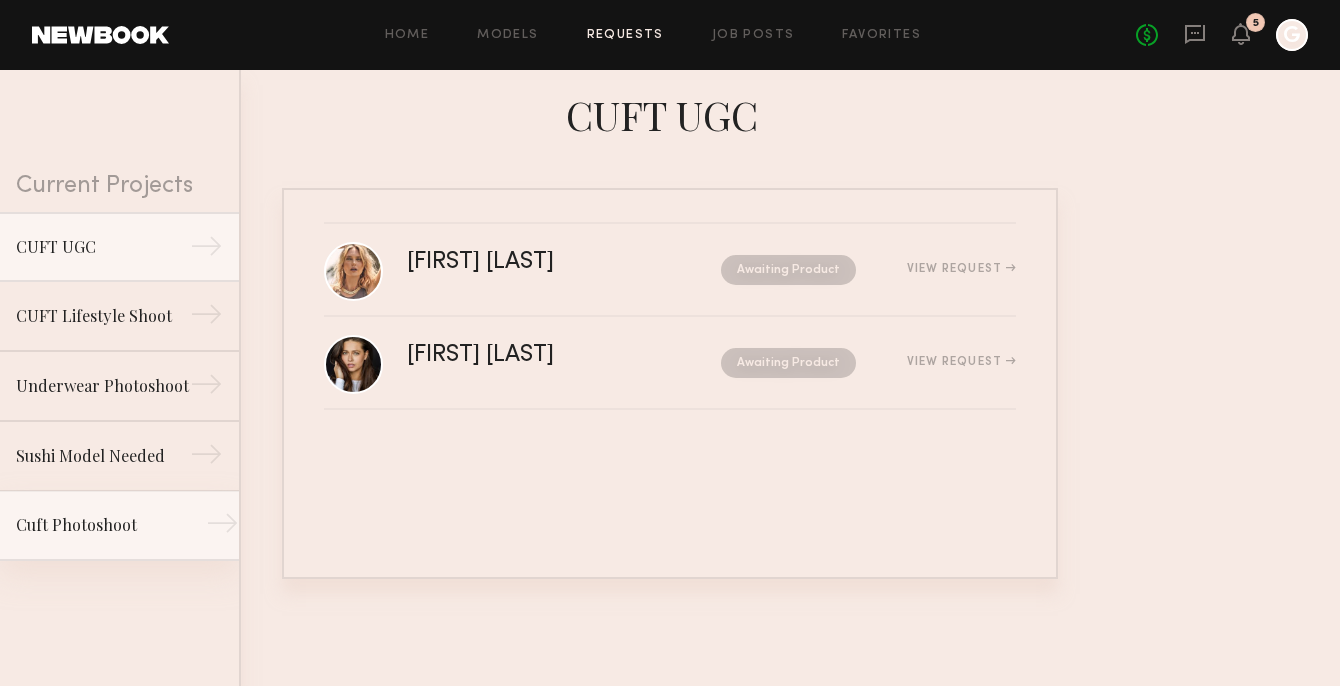click on "Cuft Photoshoot →" 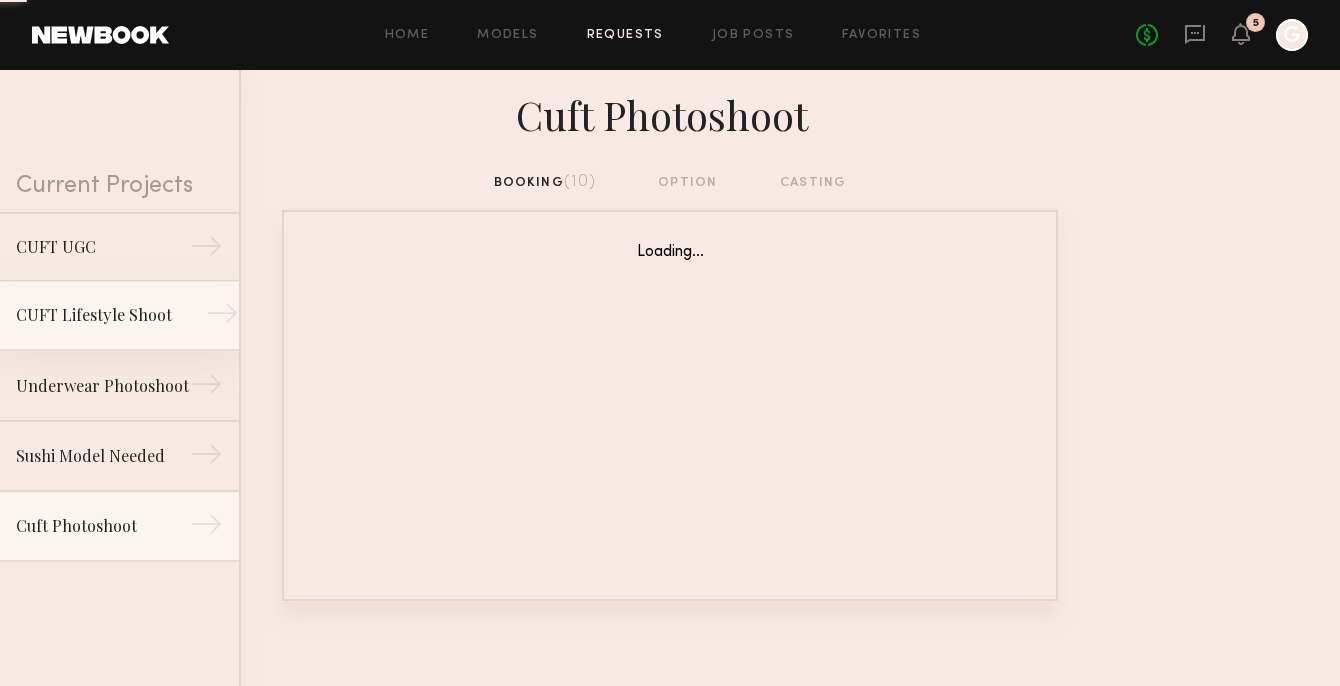 click on "CUFT Lifestyle Shoot" 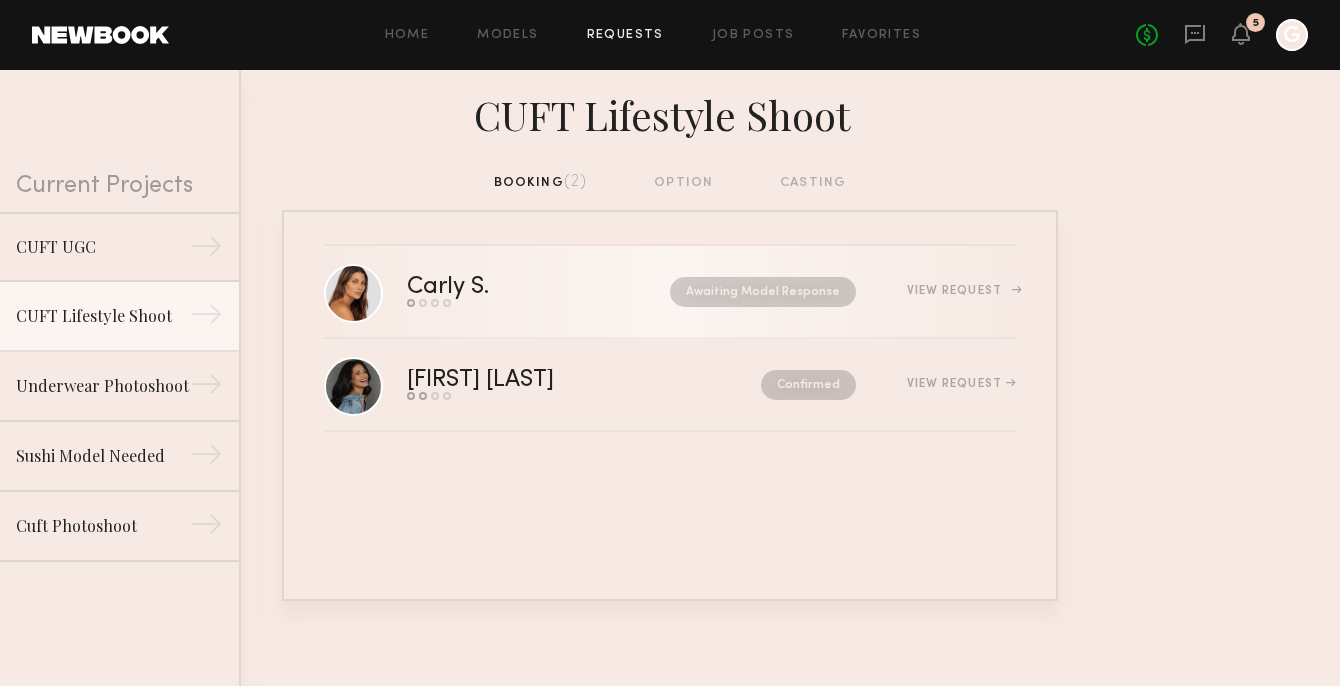 click on "Awaiting Model Response" 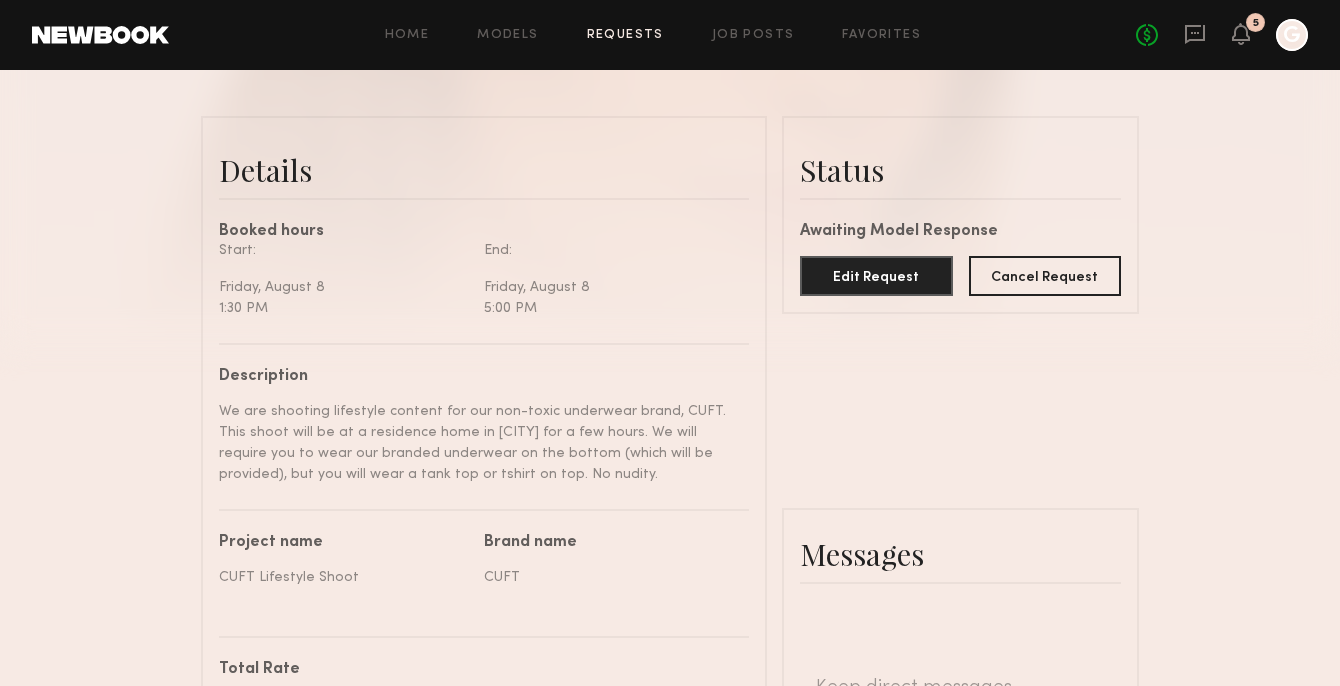scroll, scrollTop: 0, scrollLeft: 0, axis: both 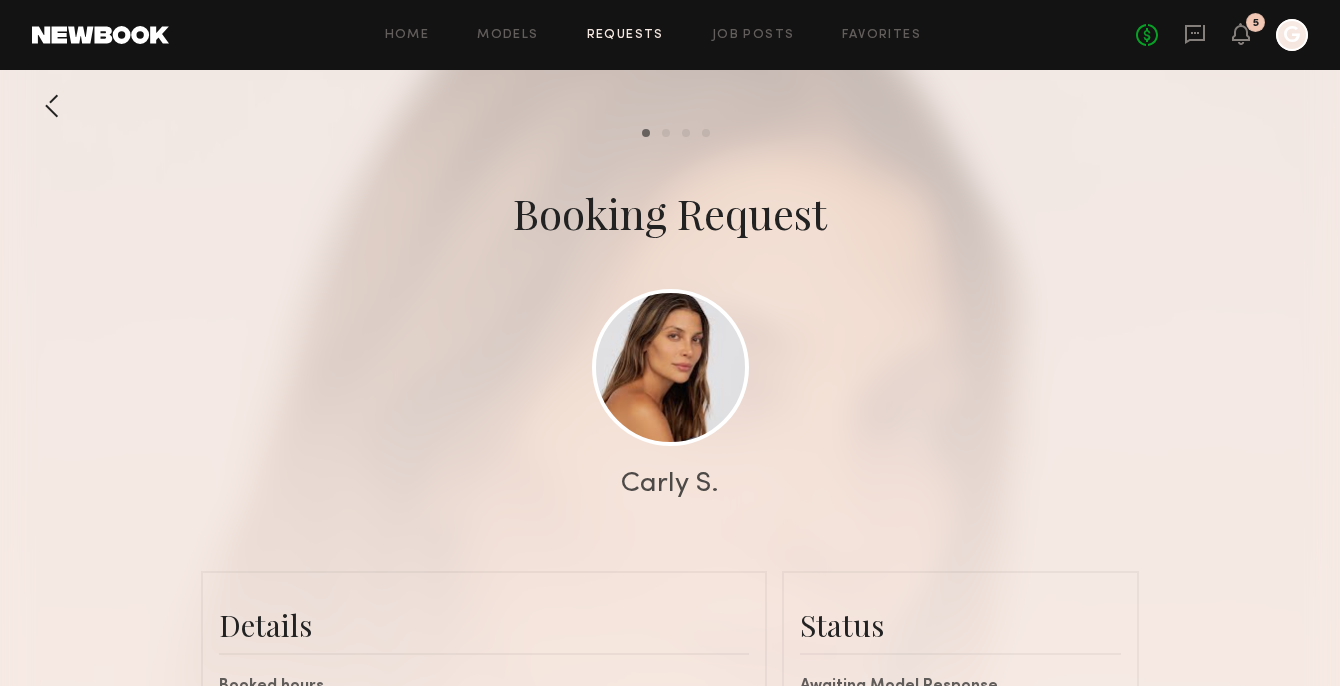 click 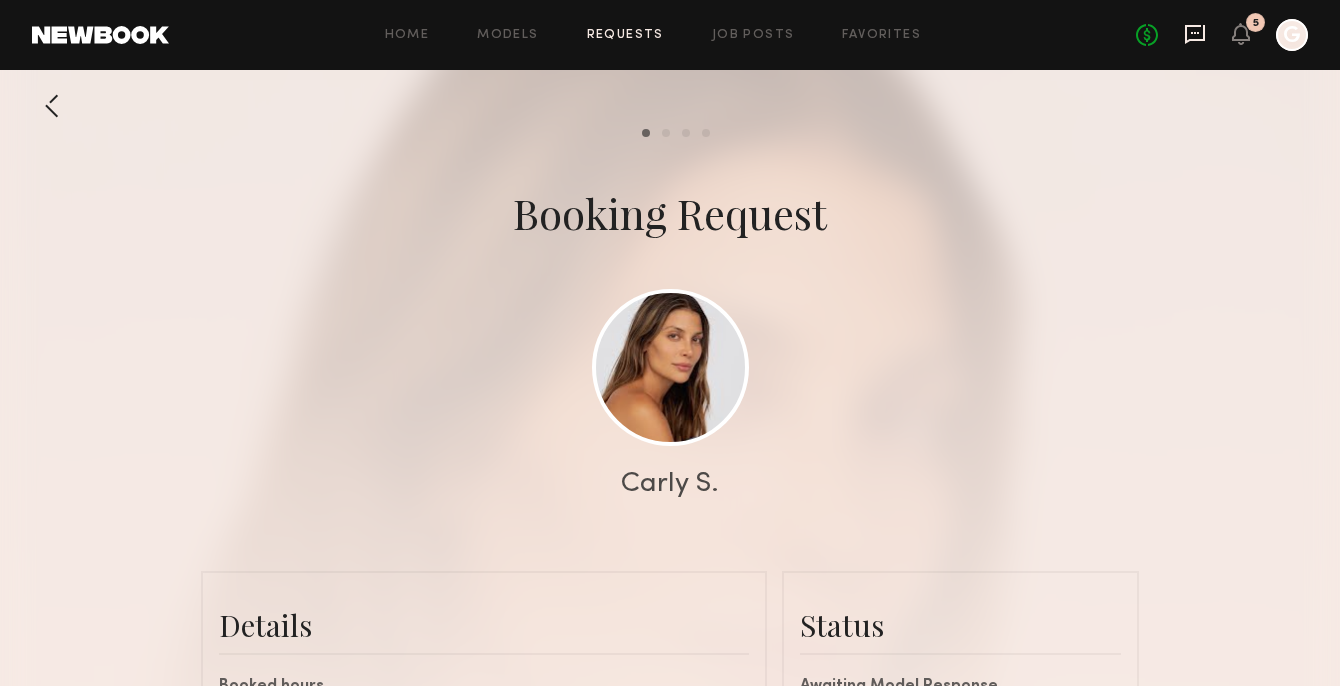 click 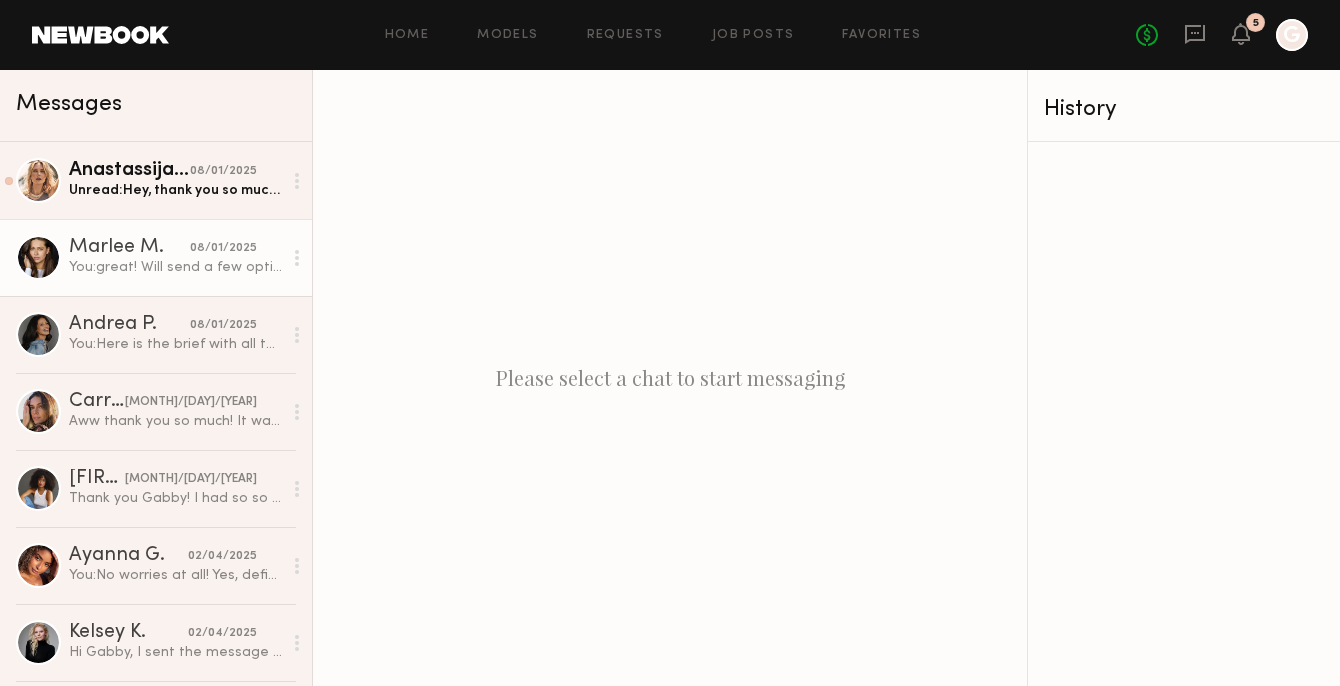 click on "[FIRST] [LAST] [MONTH]/[DAY]/[YEAR] You:  great! Will send a few options for you. Should arrive to you early next week - please let me know if you have any questions about directions, script etc :) Have a wonderful weekend in the meantime!" 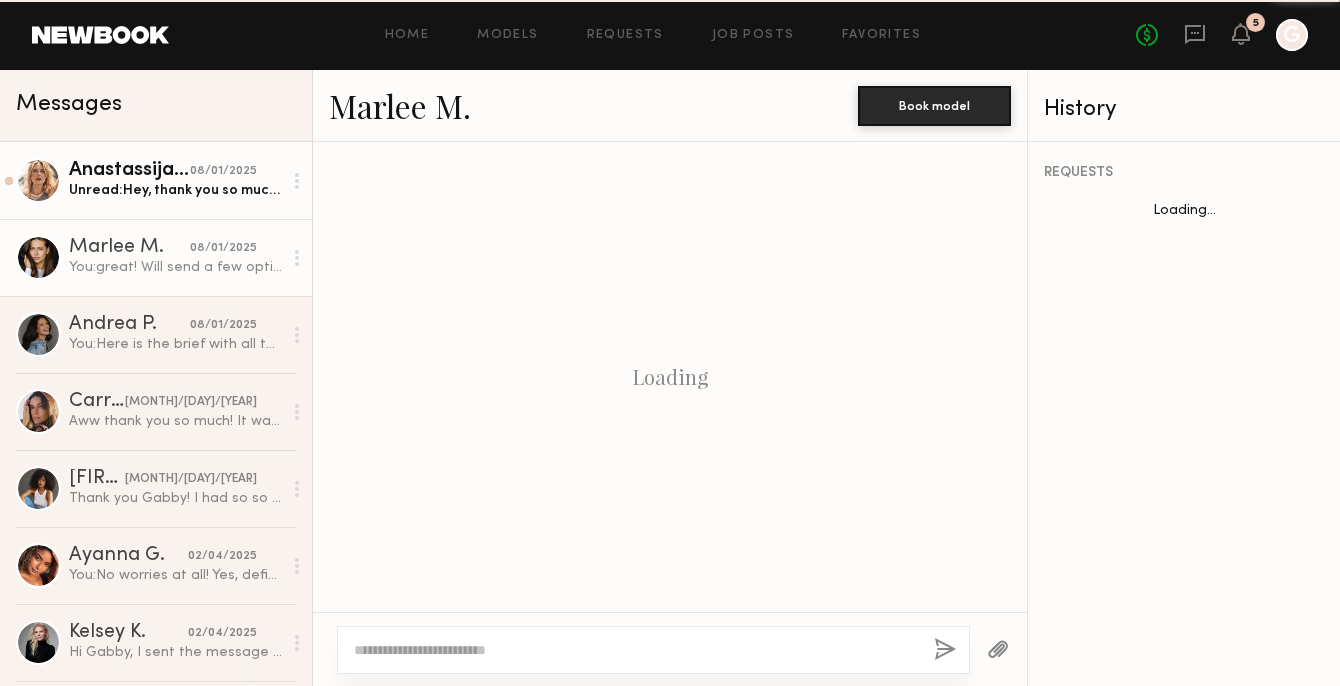 scroll, scrollTop: 1154, scrollLeft: 0, axis: vertical 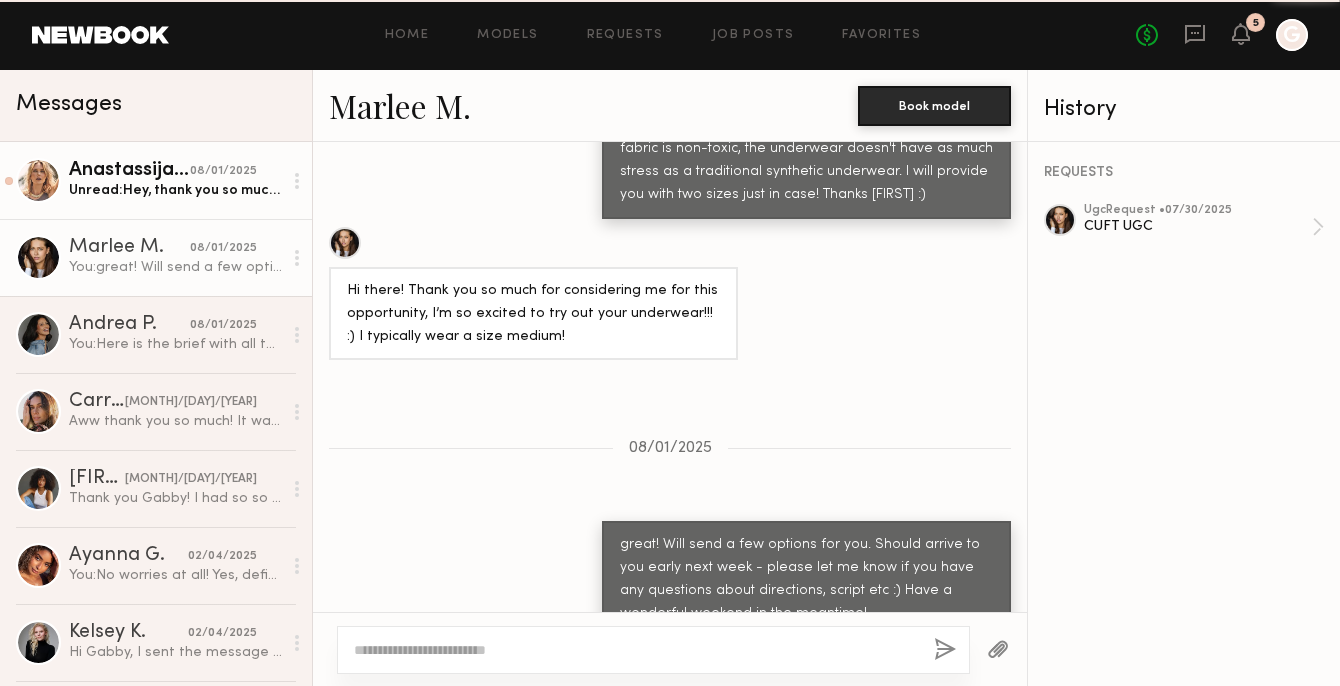 click on "Unread:  Hey, thank you so much. I actually wanted to reach out as well. I checked some example videos and I know it’s underwear. Usually, I don’t post that on my Instagram but the examples that you did send to me were really beautifully done. It can be also a T-shirt and then just the underwear so it still looks really casual and homie.)) so I wanted to make sure this is also concept that you like added in this my size is small , but if you are OK to send two sites, maybe medium would be great as well. Let me know what you think. Thank you you so much." 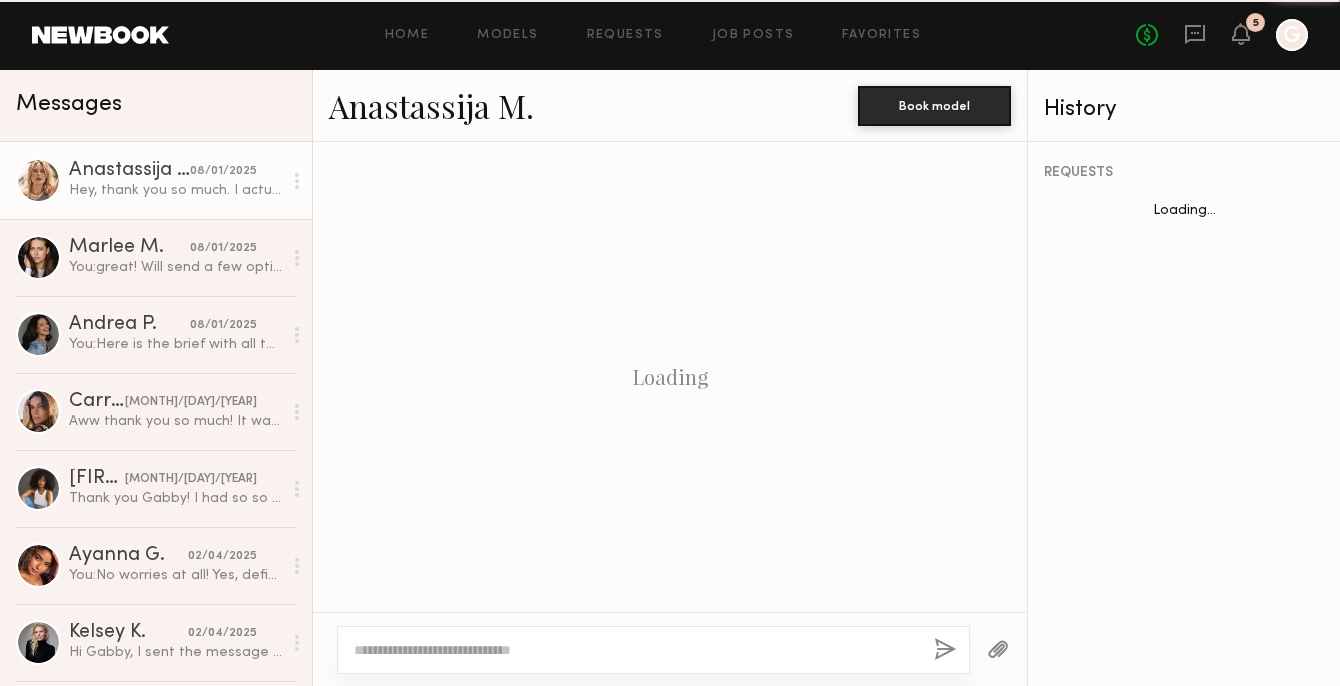 scroll, scrollTop: 997, scrollLeft: 0, axis: vertical 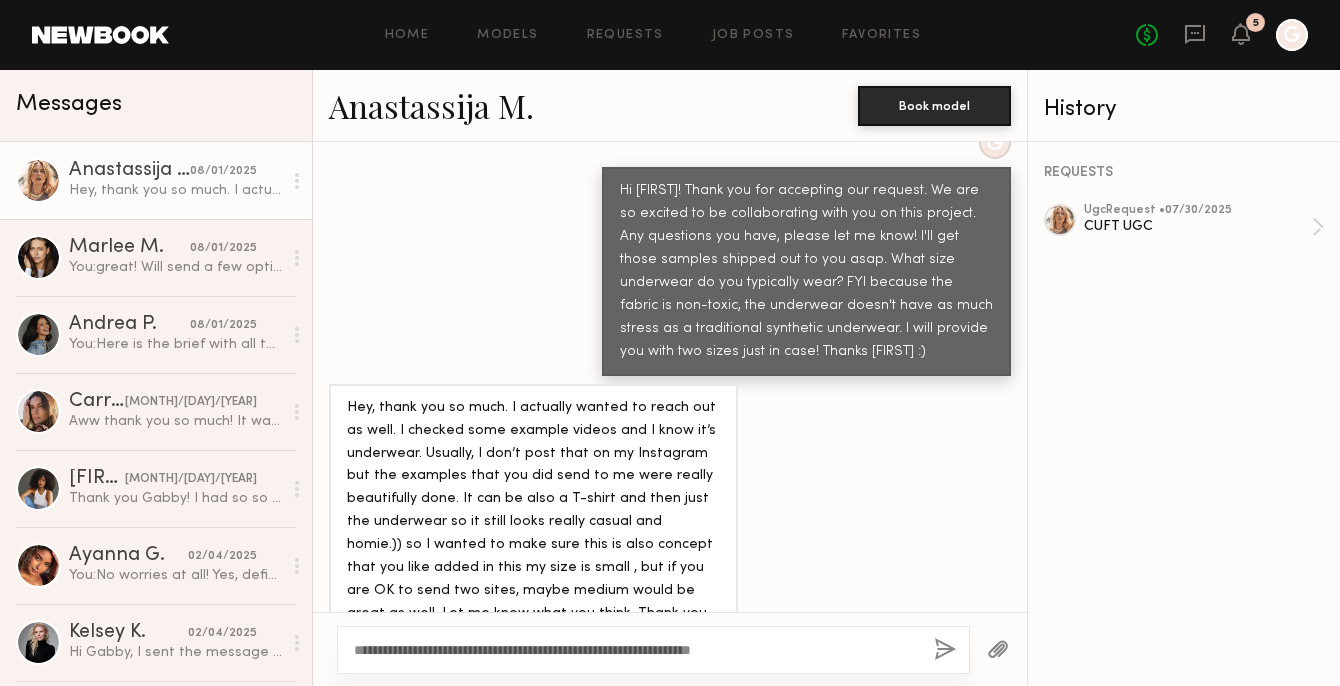 click on "**********" 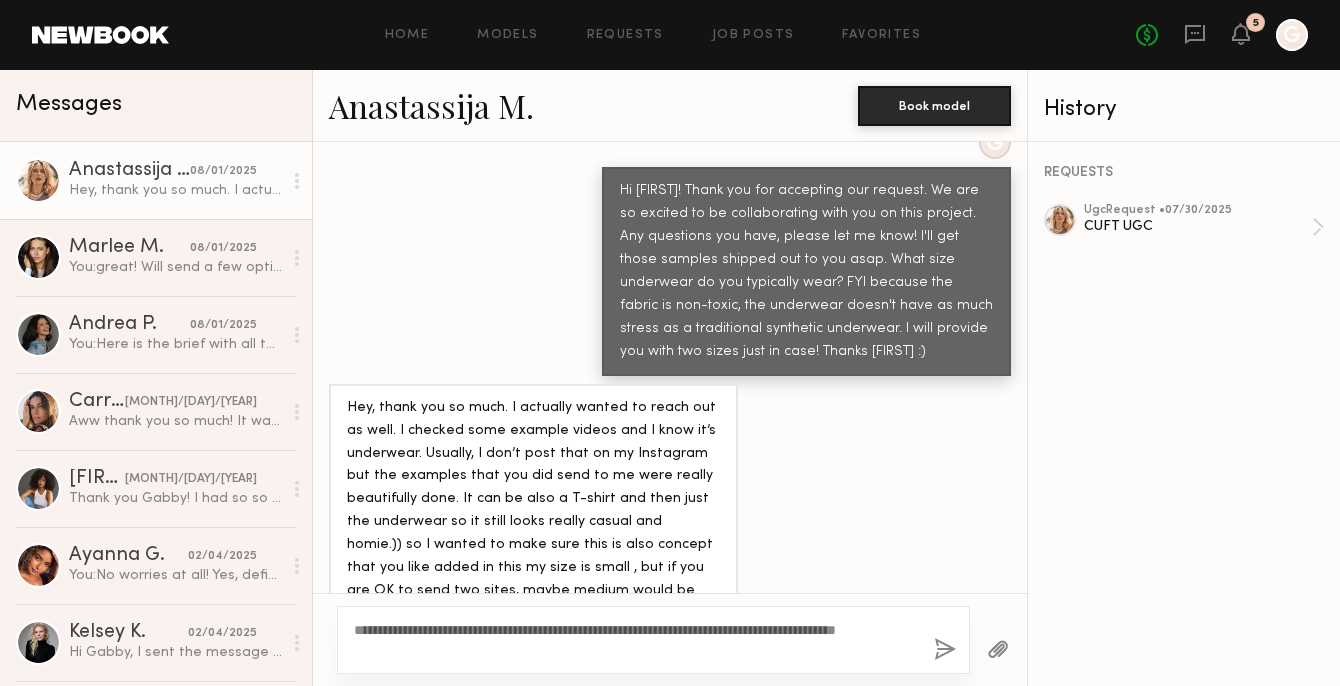 drag, startPoint x: 708, startPoint y: 651, endPoint x: 602, endPoint y: 640, distance: 106.56923 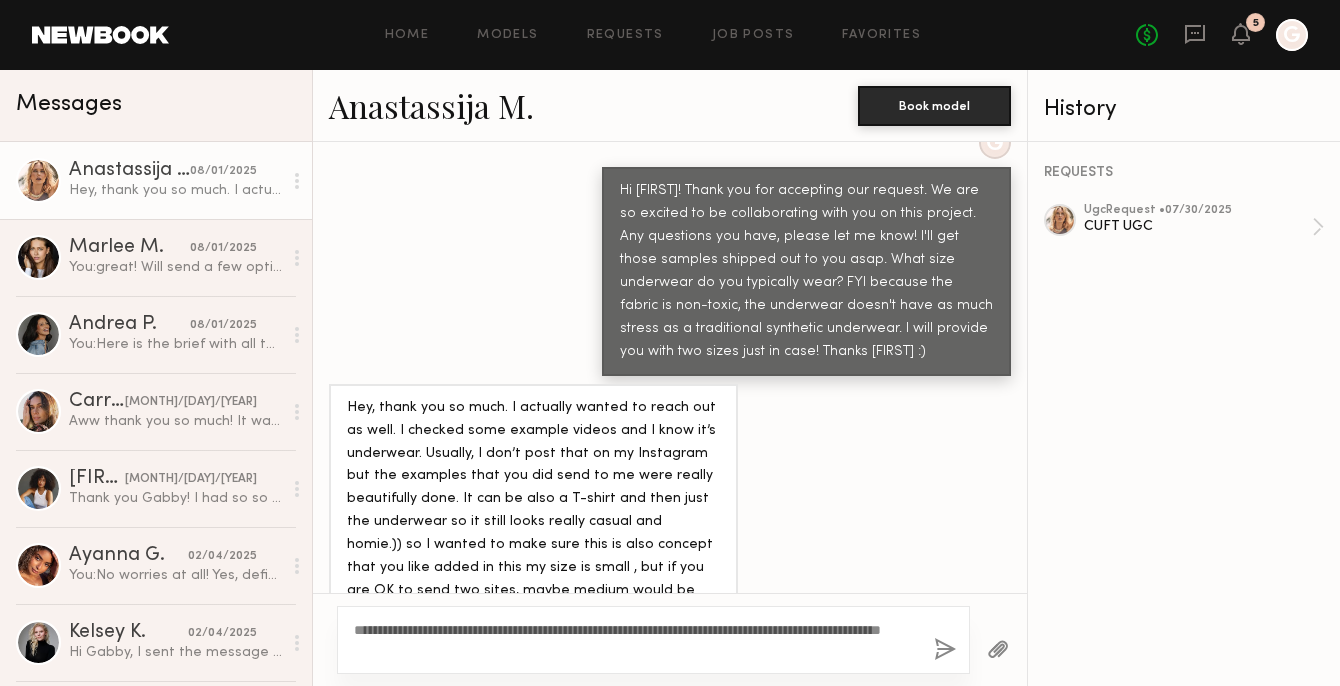 click on "**********" 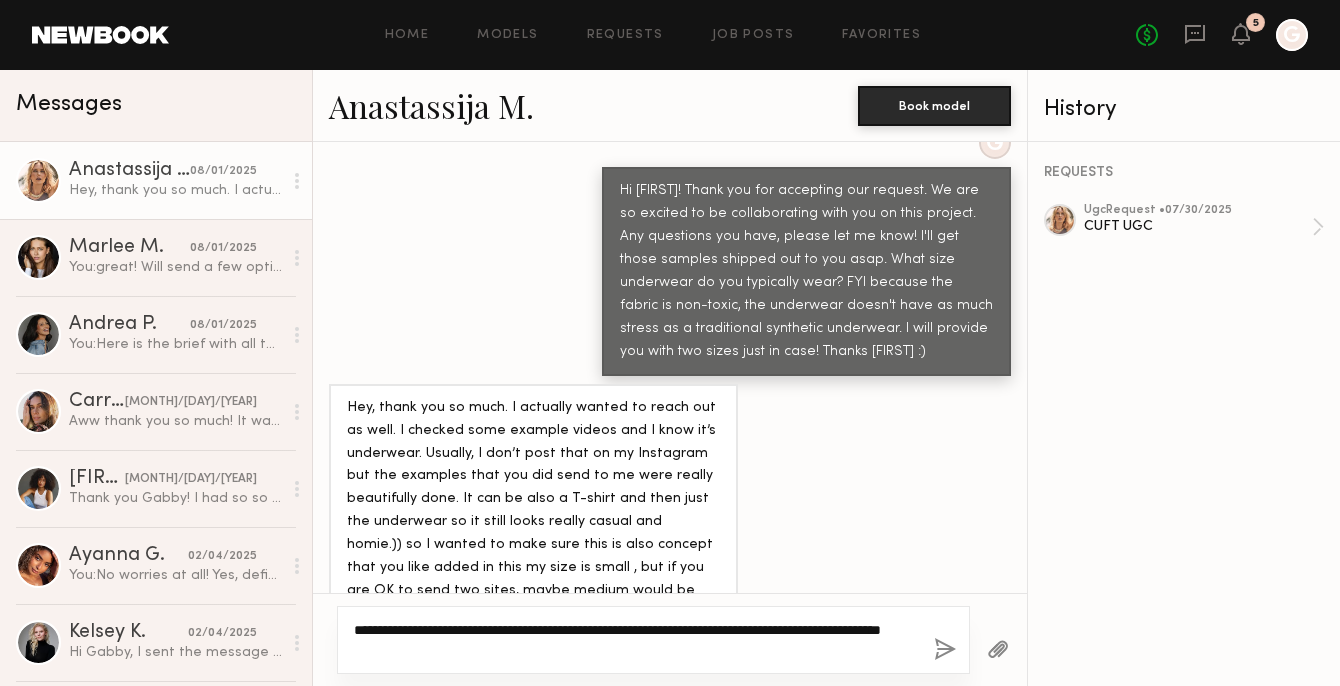 click on "**********" 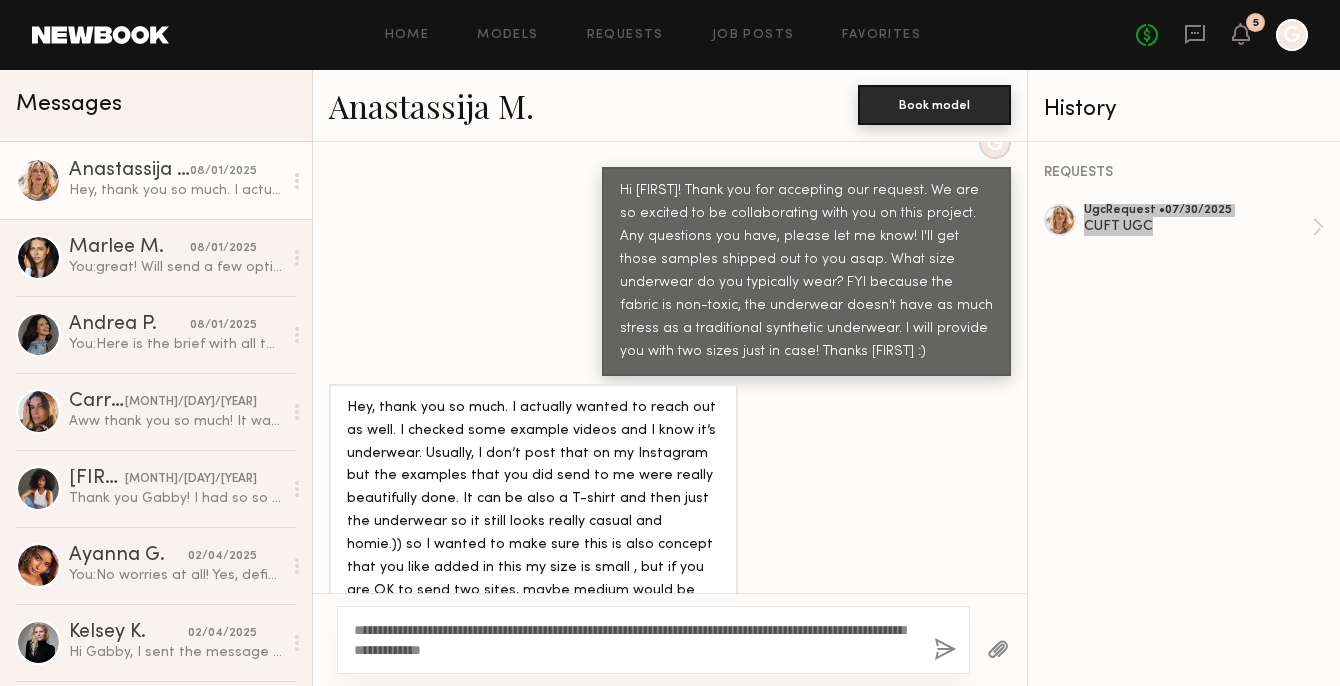 drag, startPoint x: 1160, startPoint y: 218, endPoint x: 874, endPoint y: 114, distance: 304.3222 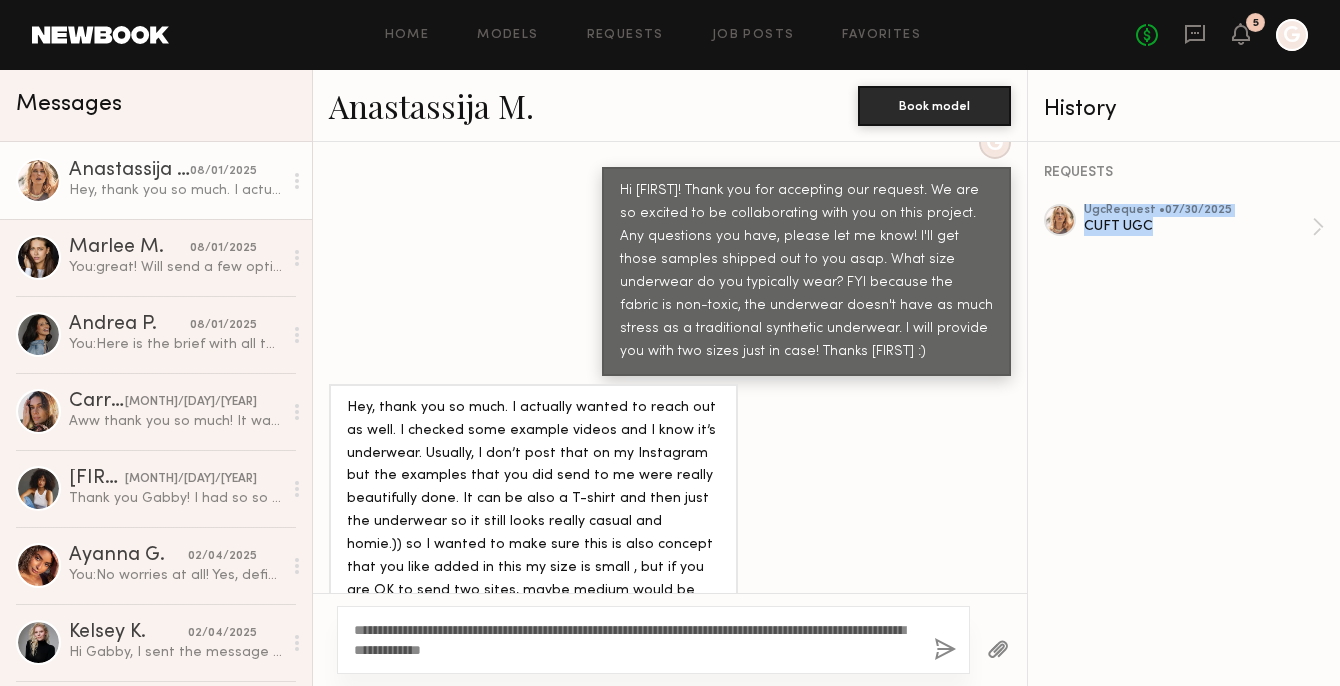 scroll, scrollTop: 1016, scrollLeft: 0, axis: vertical 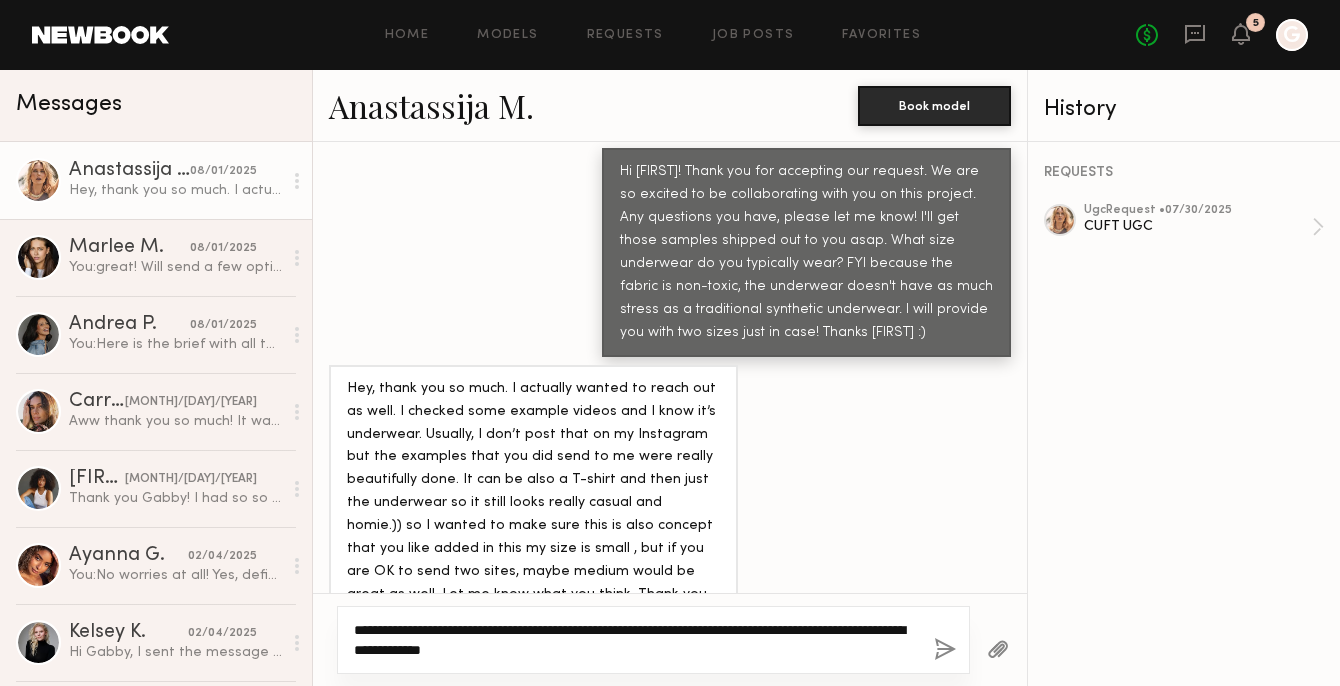 click on "**********" 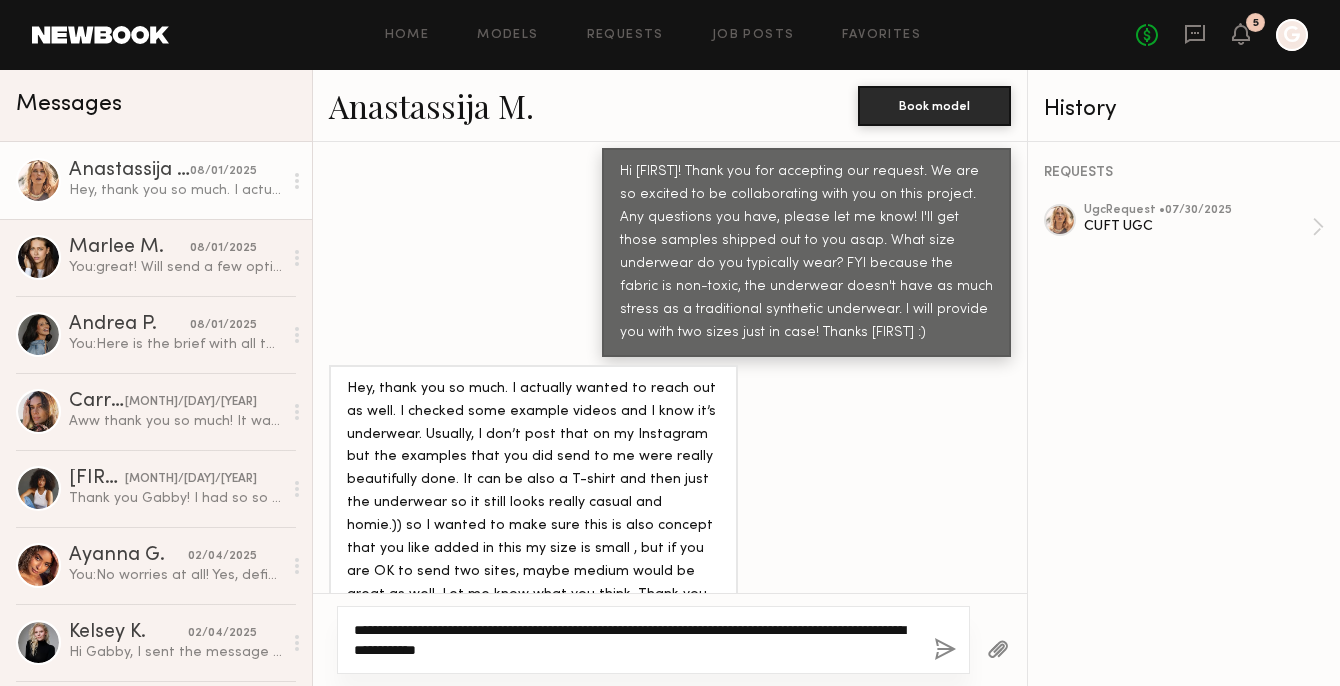 type on "**********" 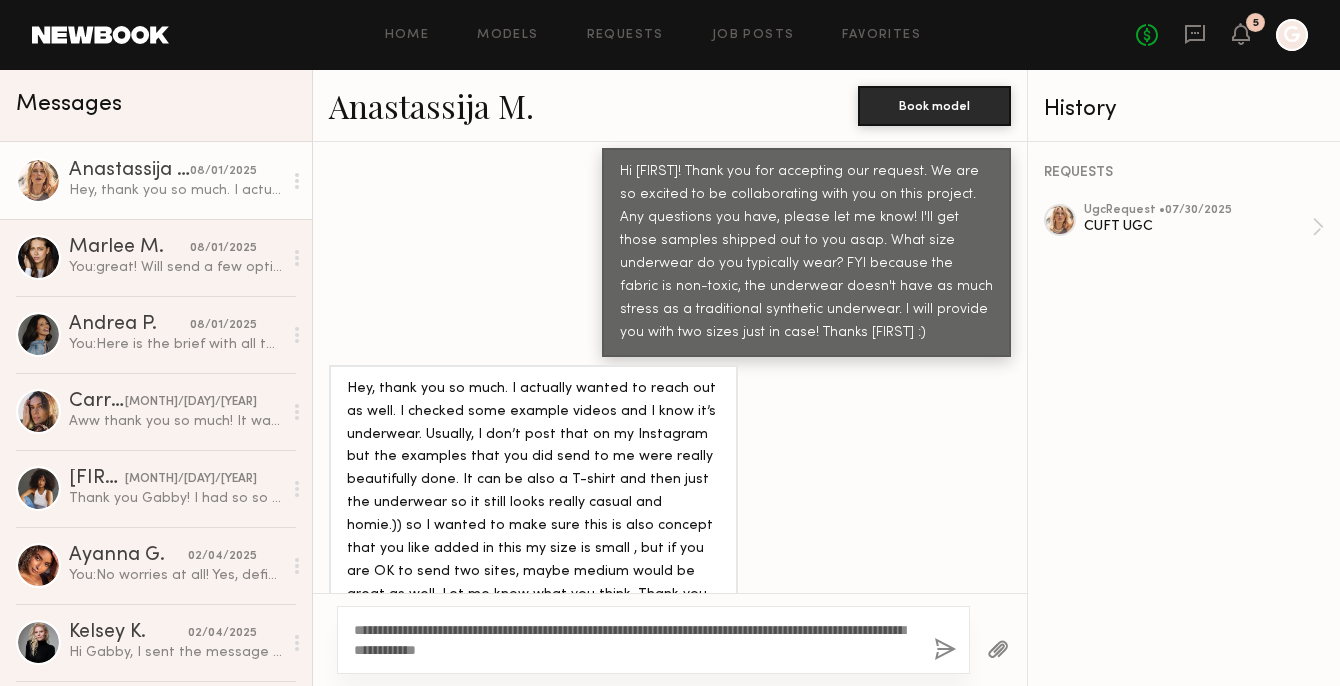 click 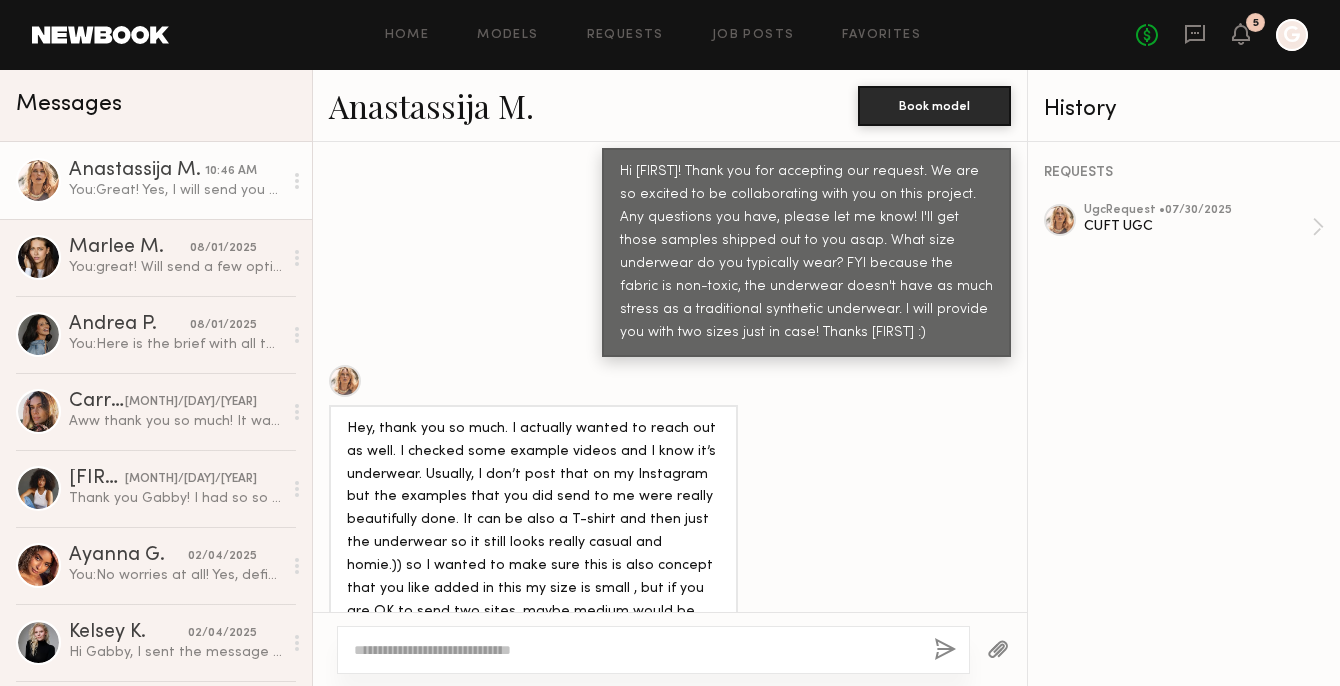 scroll, scrollTop: 1445, scrollLeft: 0, axis: vertical 